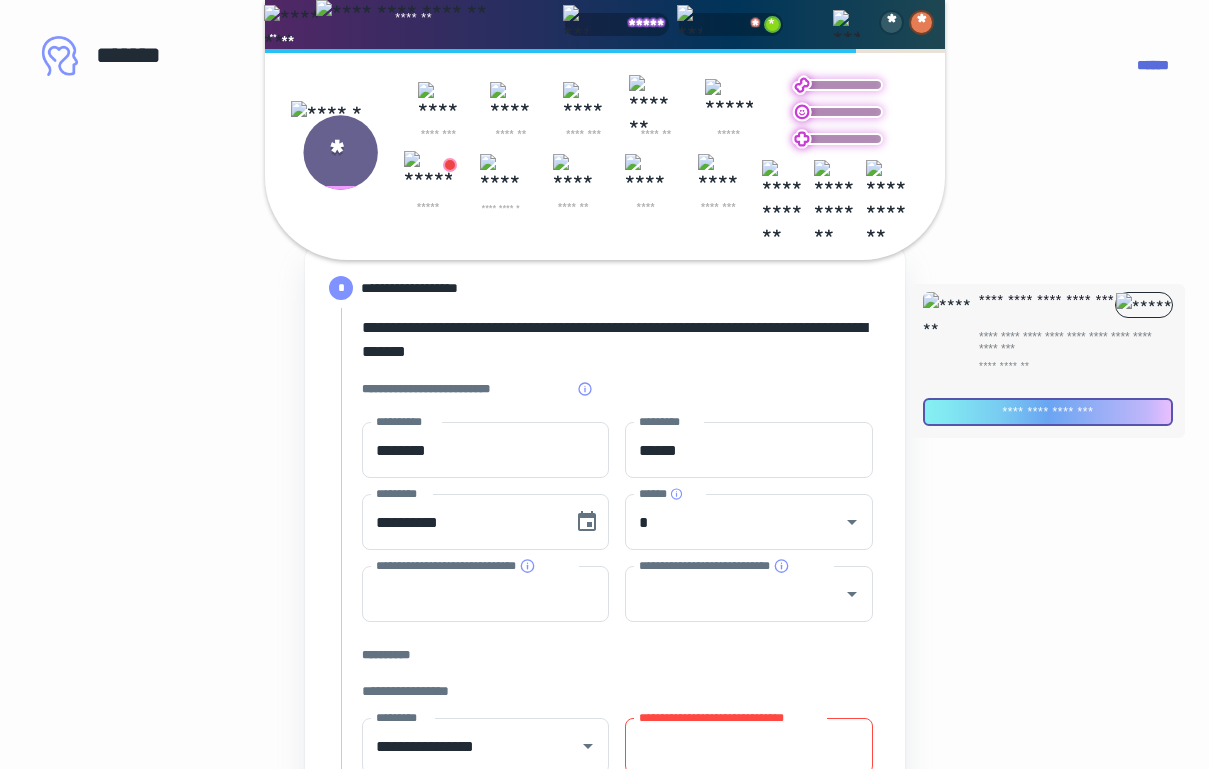 scroll, scrollTop: 440, scrollLeft: 0, axis: vertical 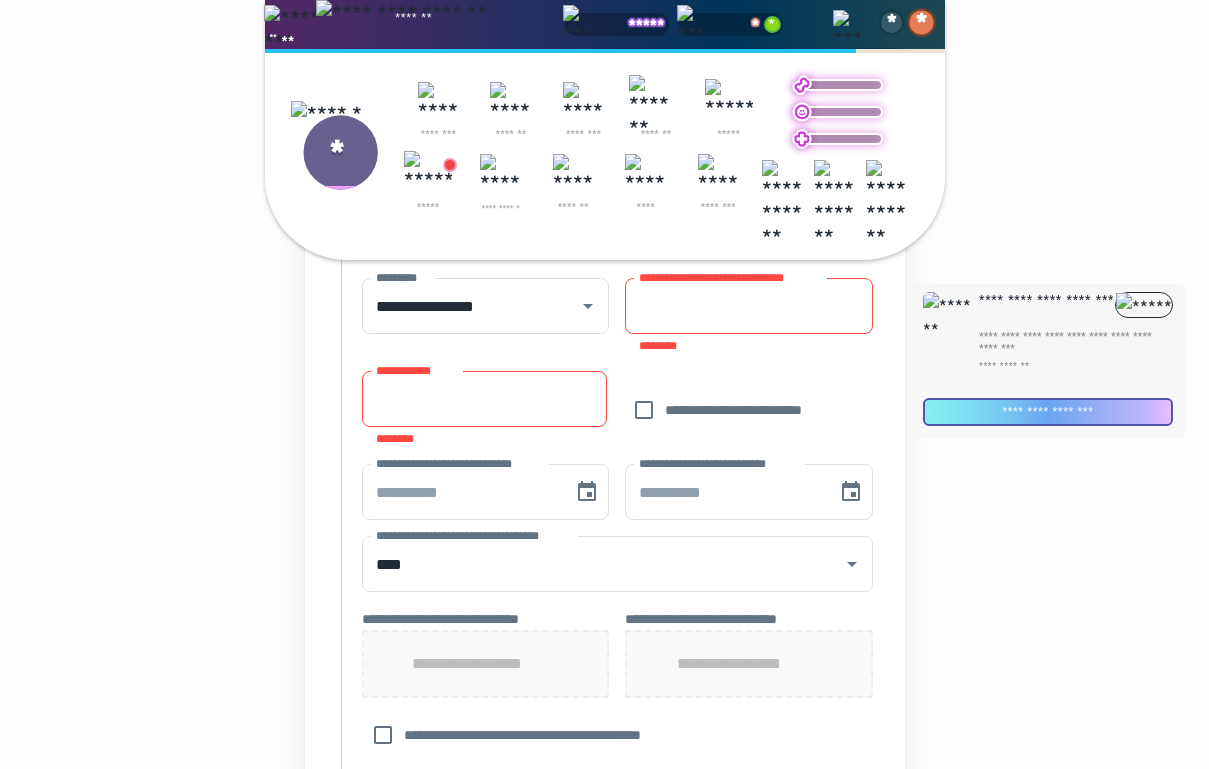click on "*" at bounding box center (921, 22) 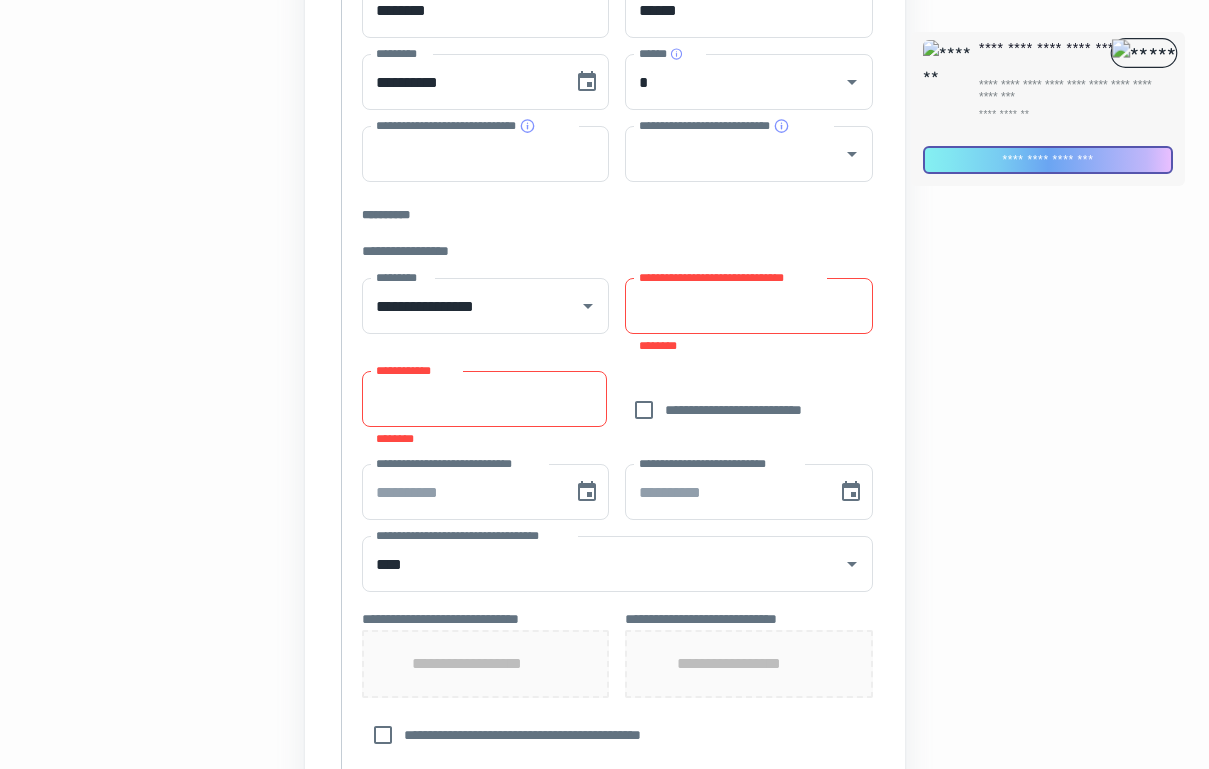 click at bounding box center [1144, 53] 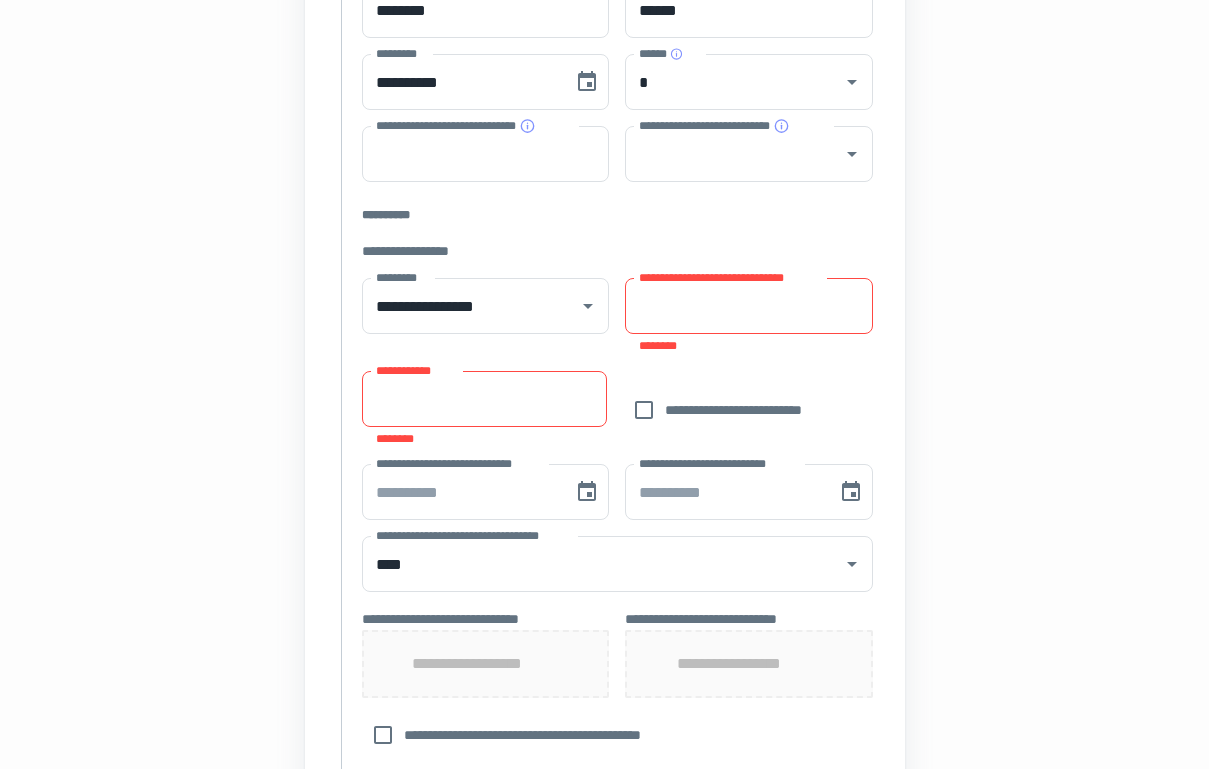 click on "**********" at bounding box center (604, 470) 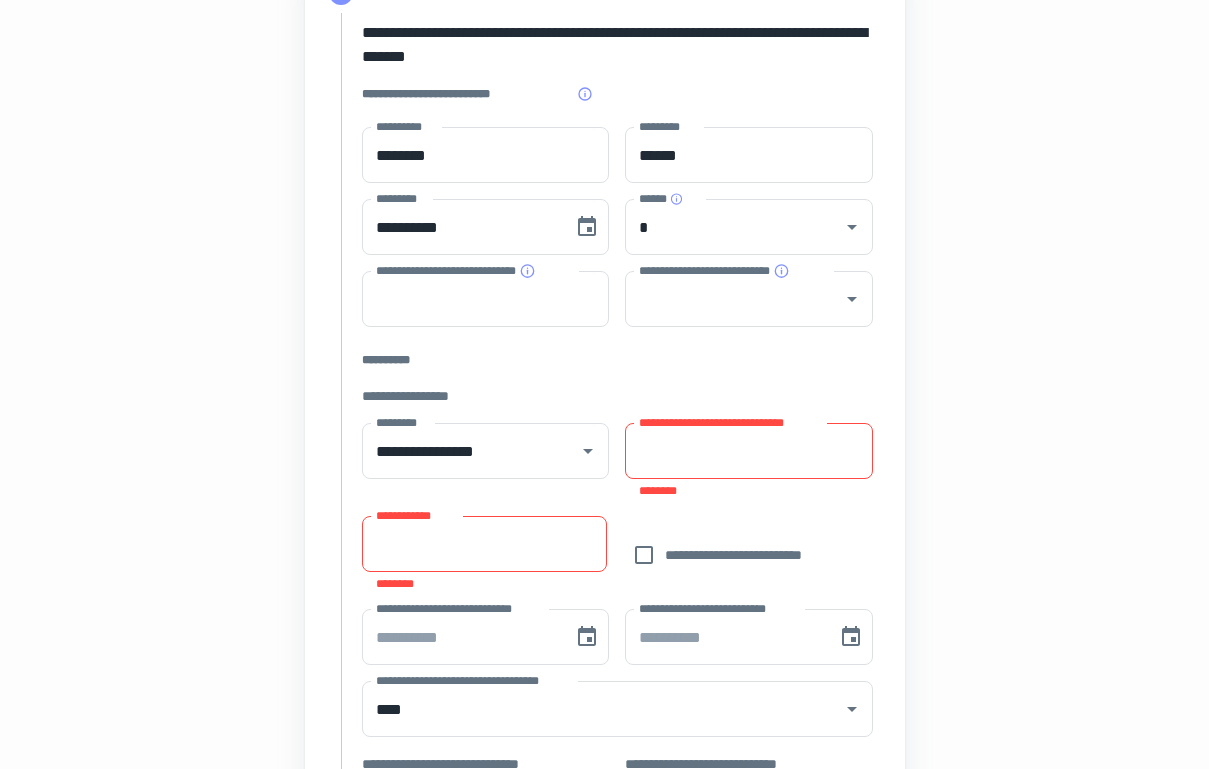 scroll, scrollTop: 292, scrollLeft: 0, axis: vertical 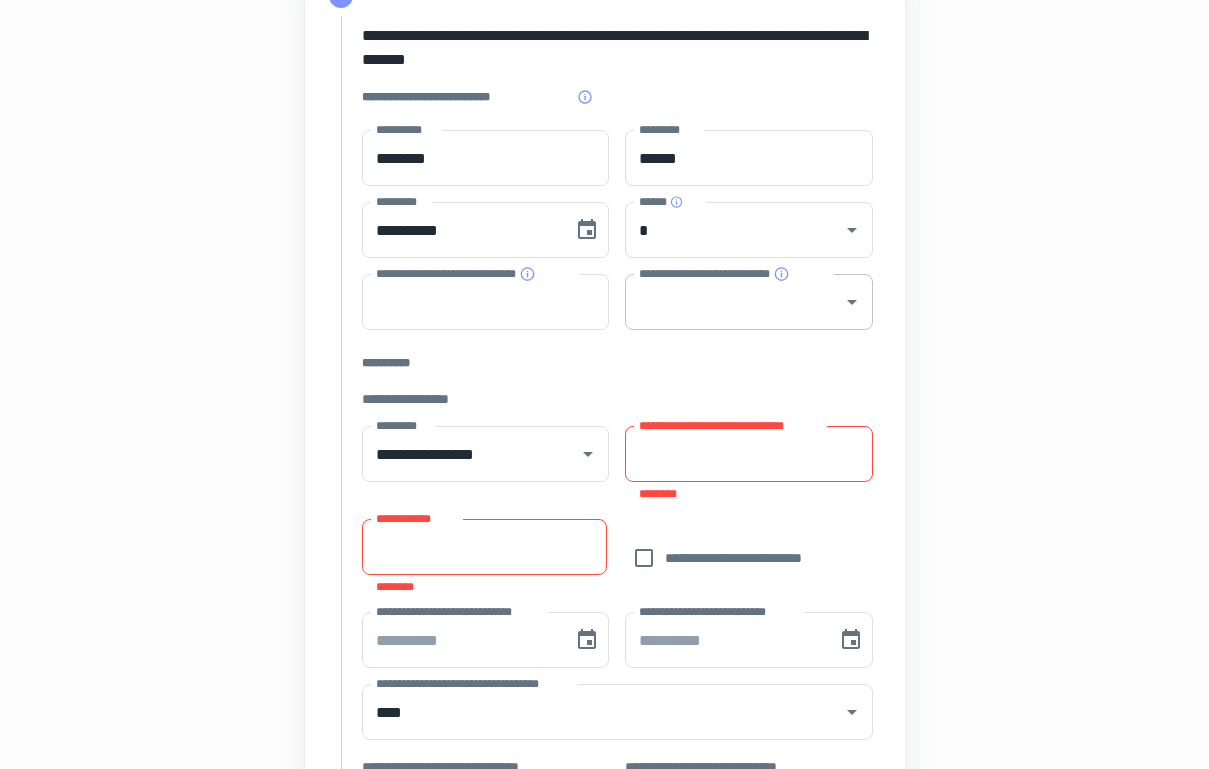 click on "**********" at bounding box center [749, 302] 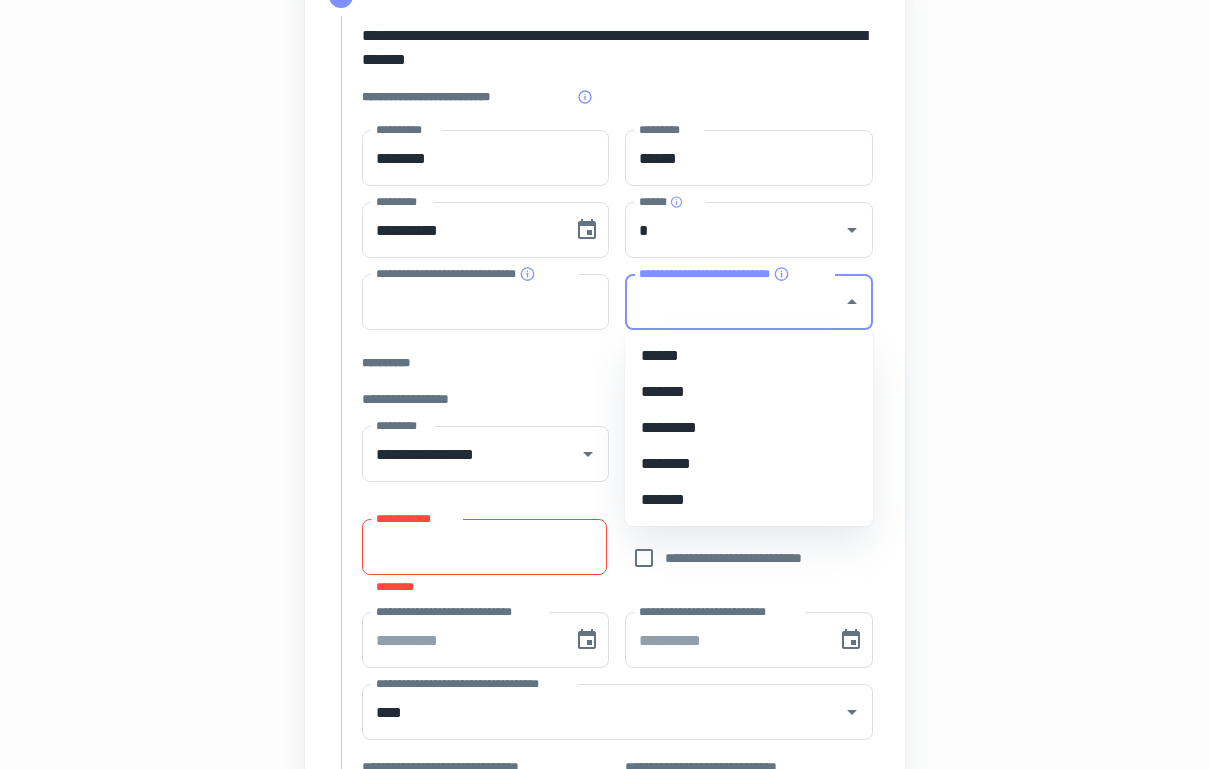 click on "********" at bounding box center [749, 464] 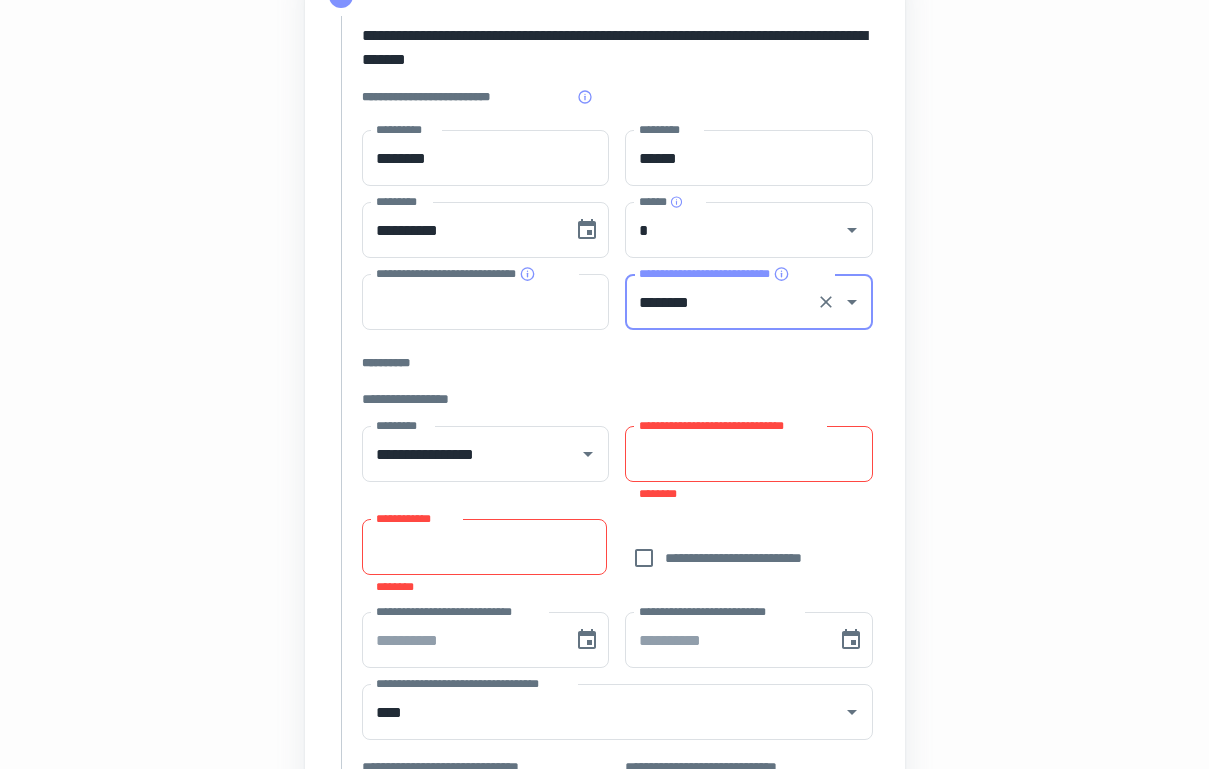 click on "**********" at bounding box center [604, 618] 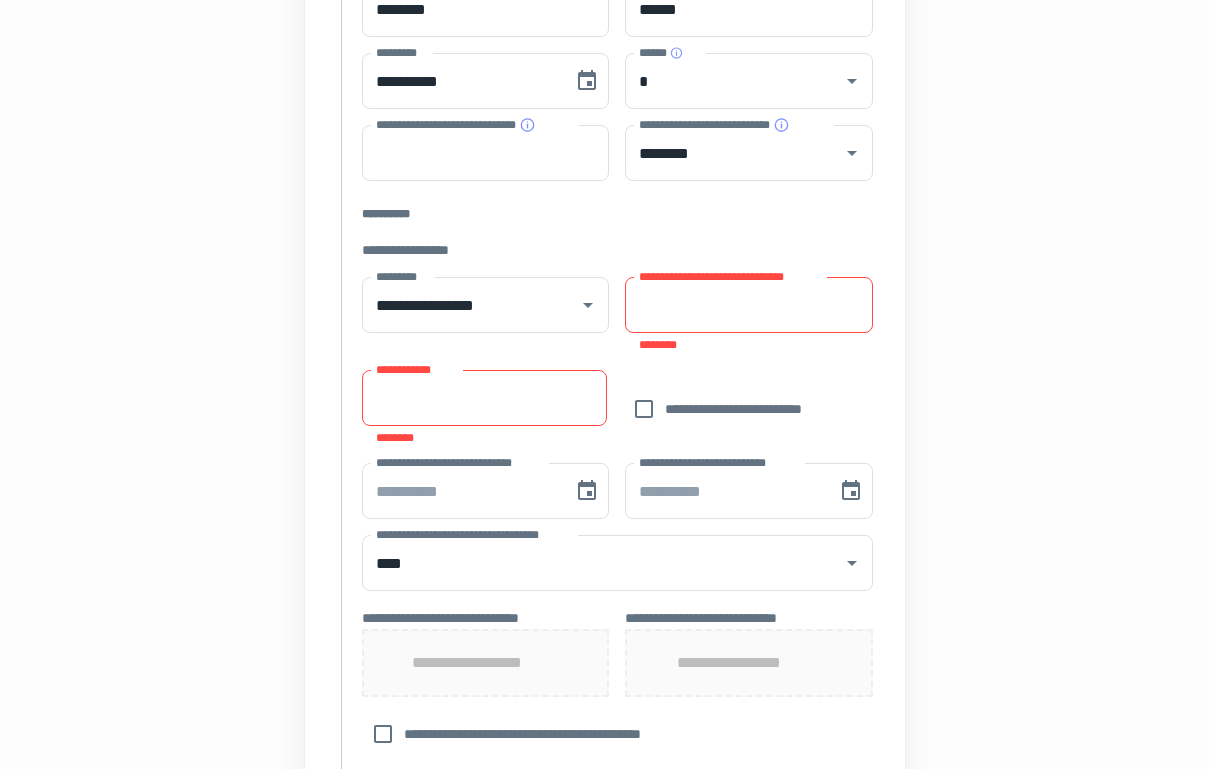 scroll, scrollTop: 444, scrollLeft: 0, axis: vertical 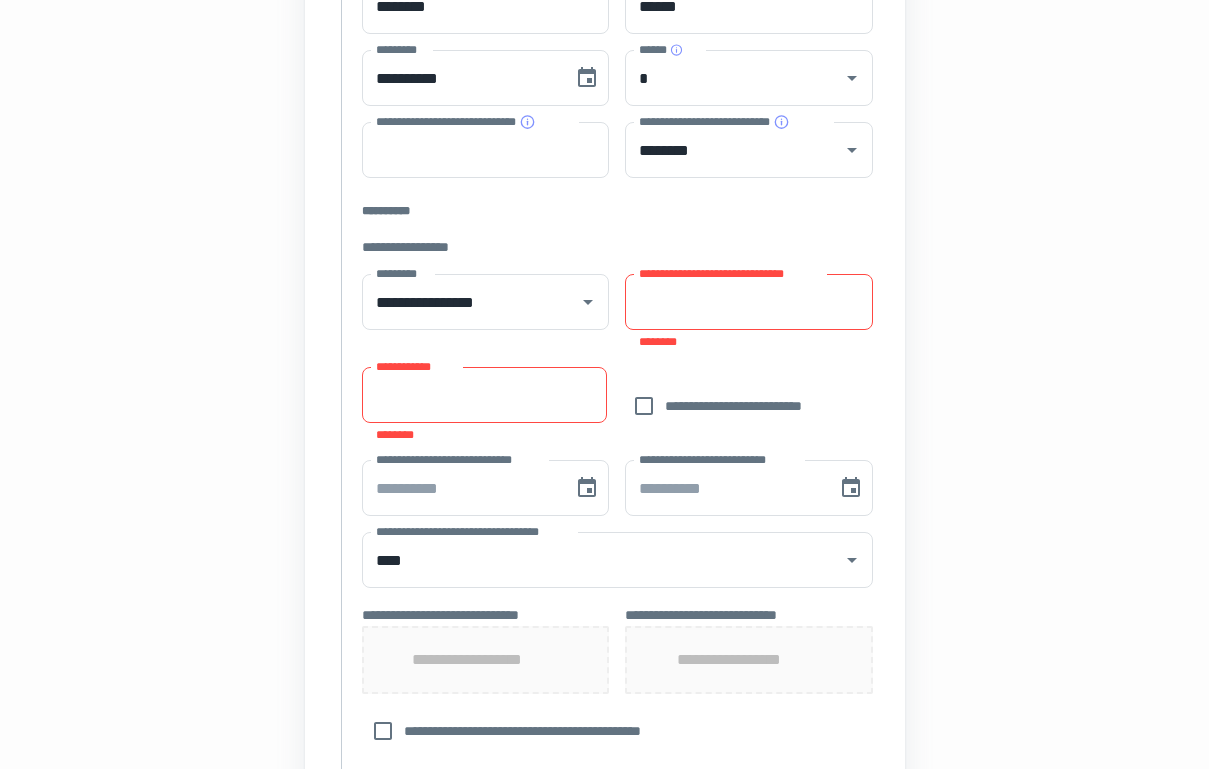 click on "**********" at bounding box center [749, 302] 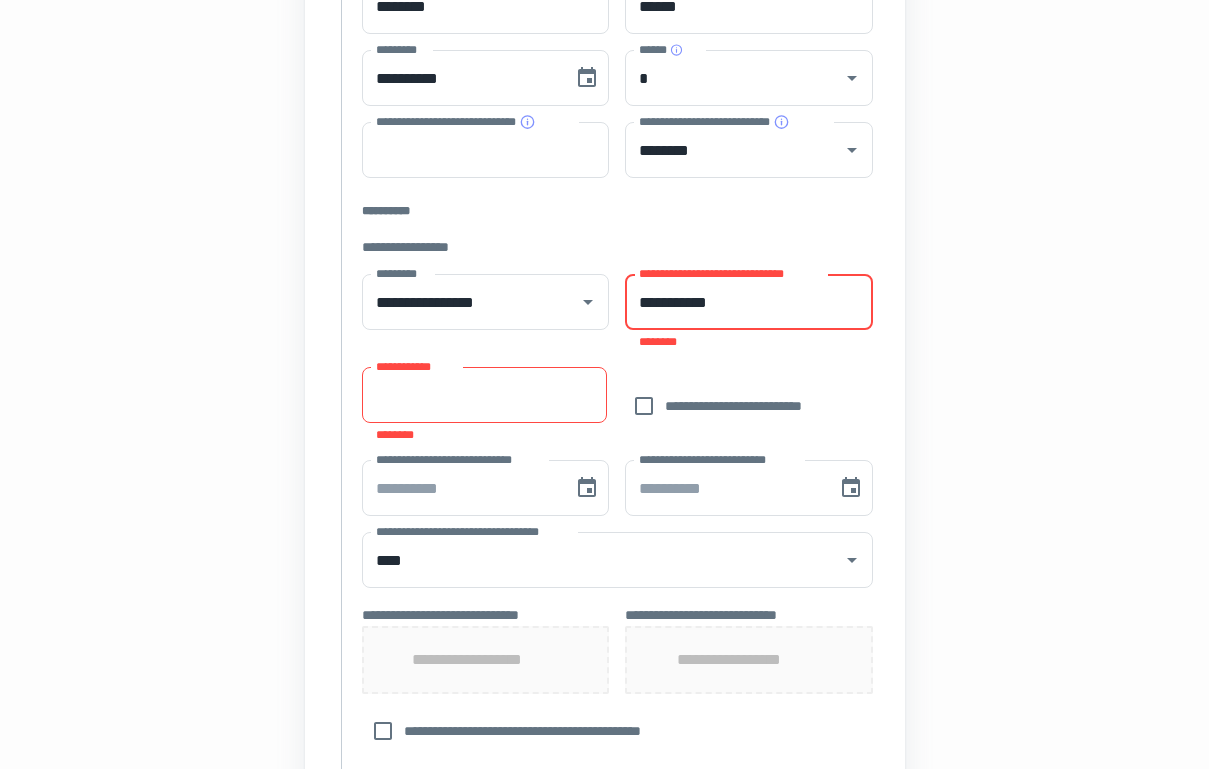 click on "**********" at bounding box center (749, 302) 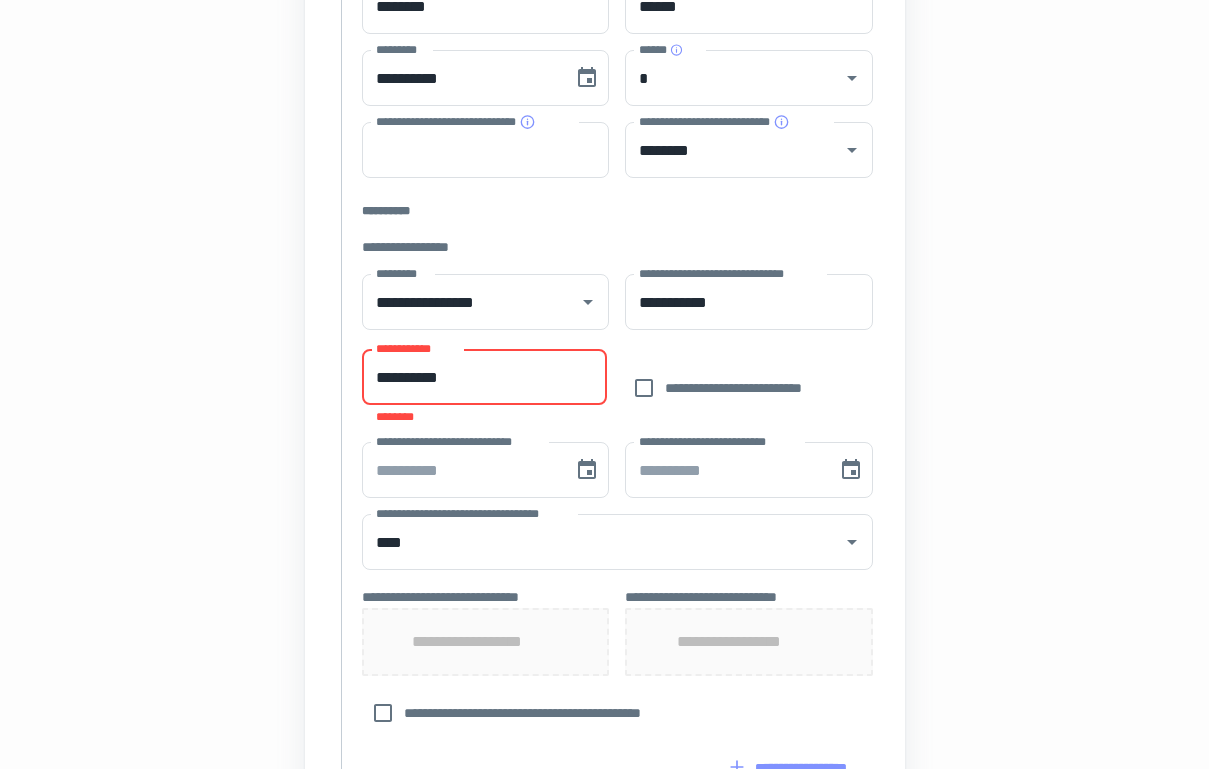 type on "**********" 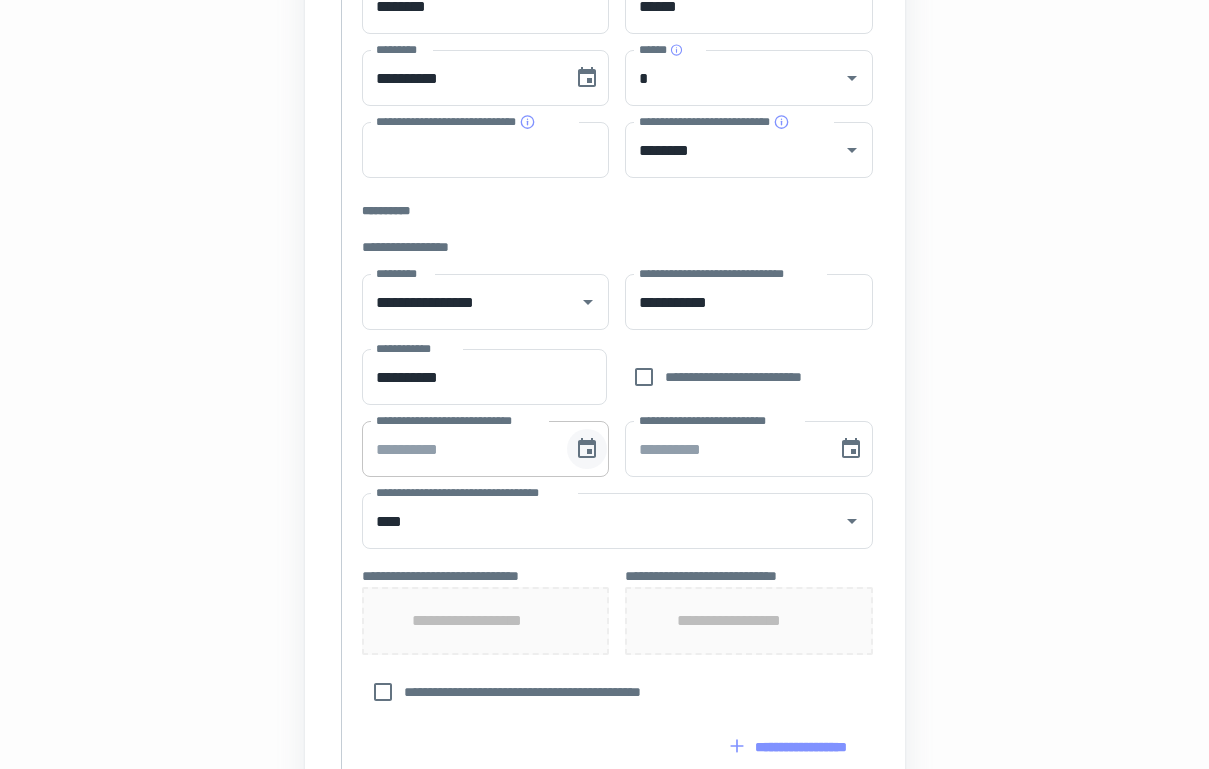 click 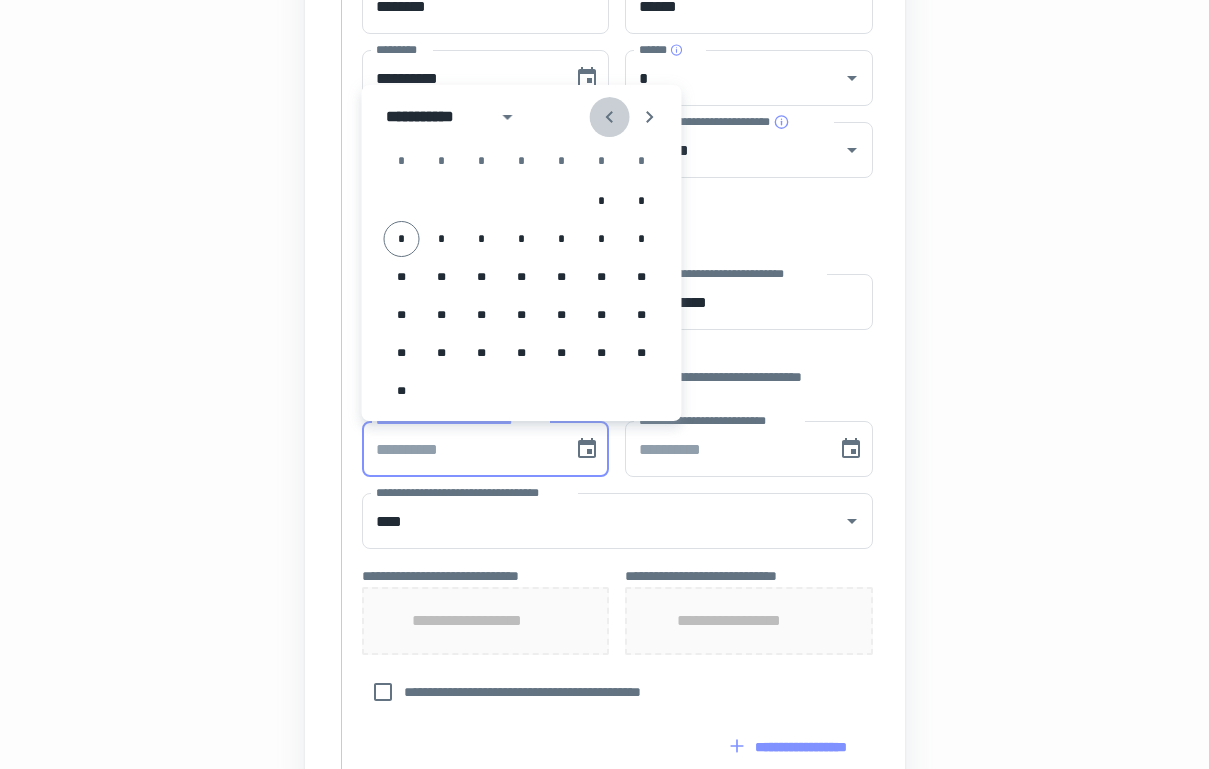 click 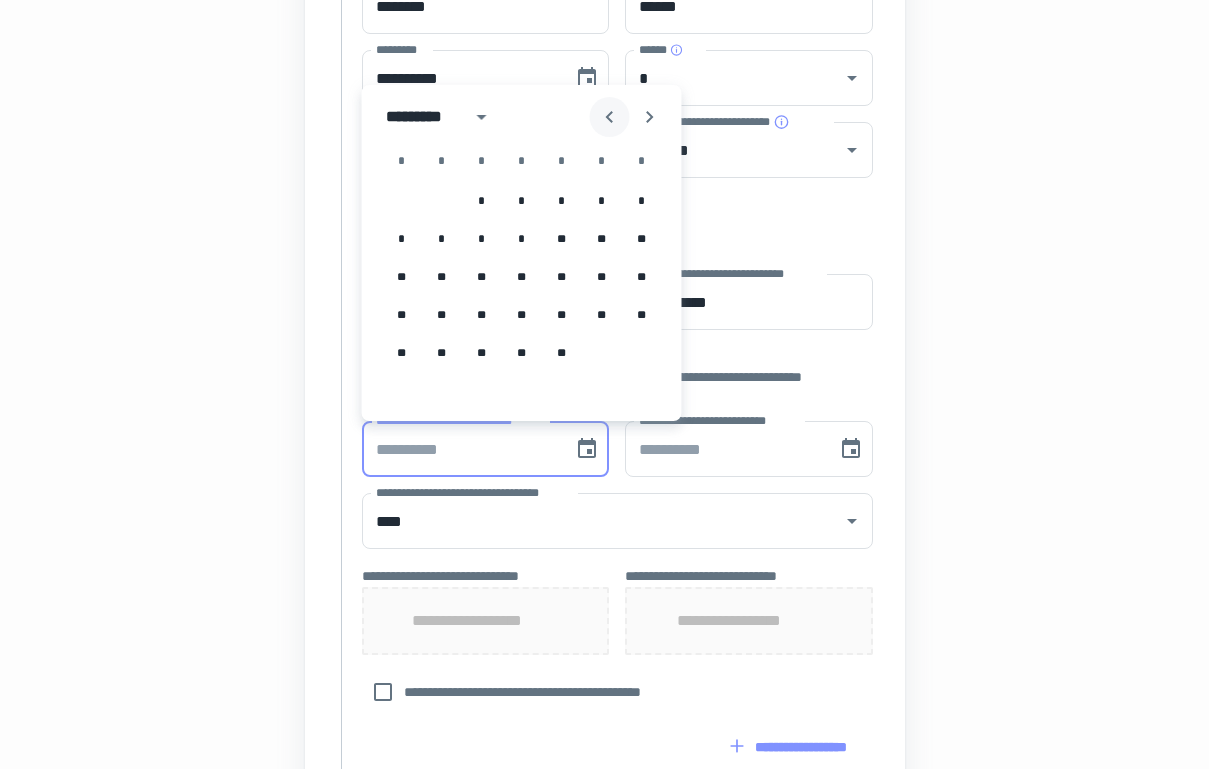 click 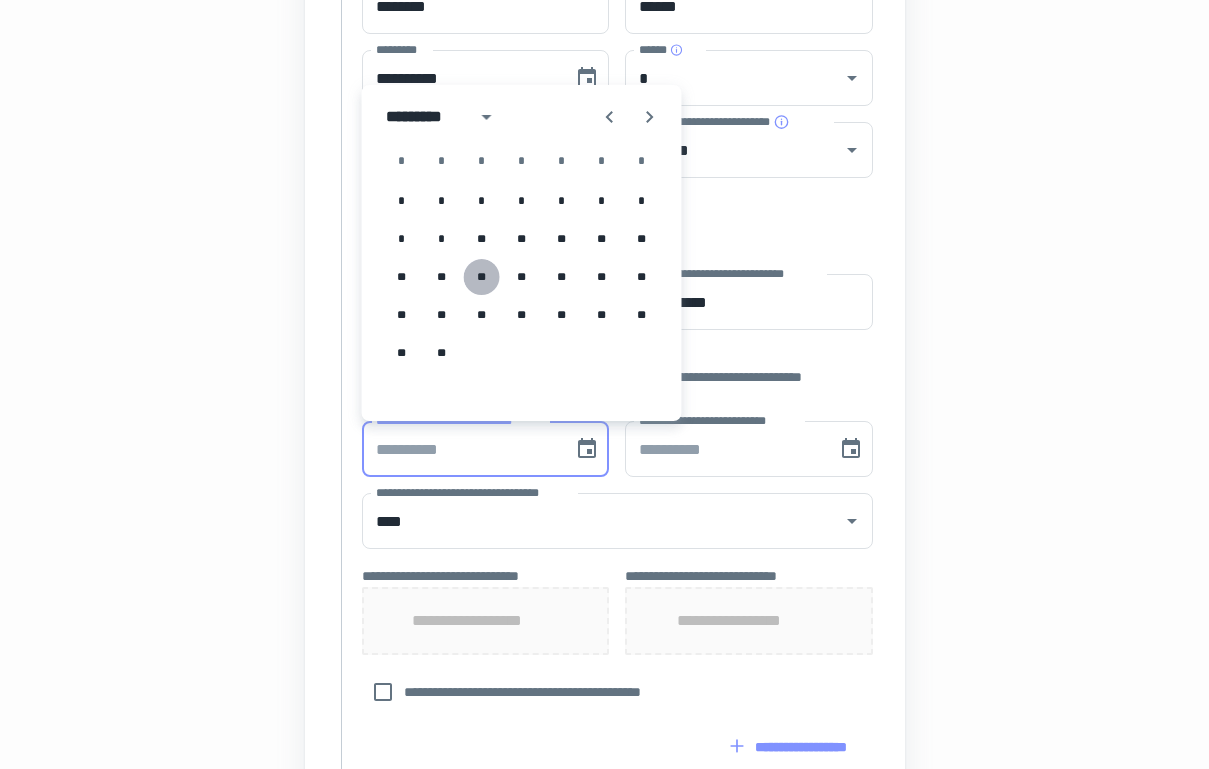 click on "**" at bounding box center (482, 277) 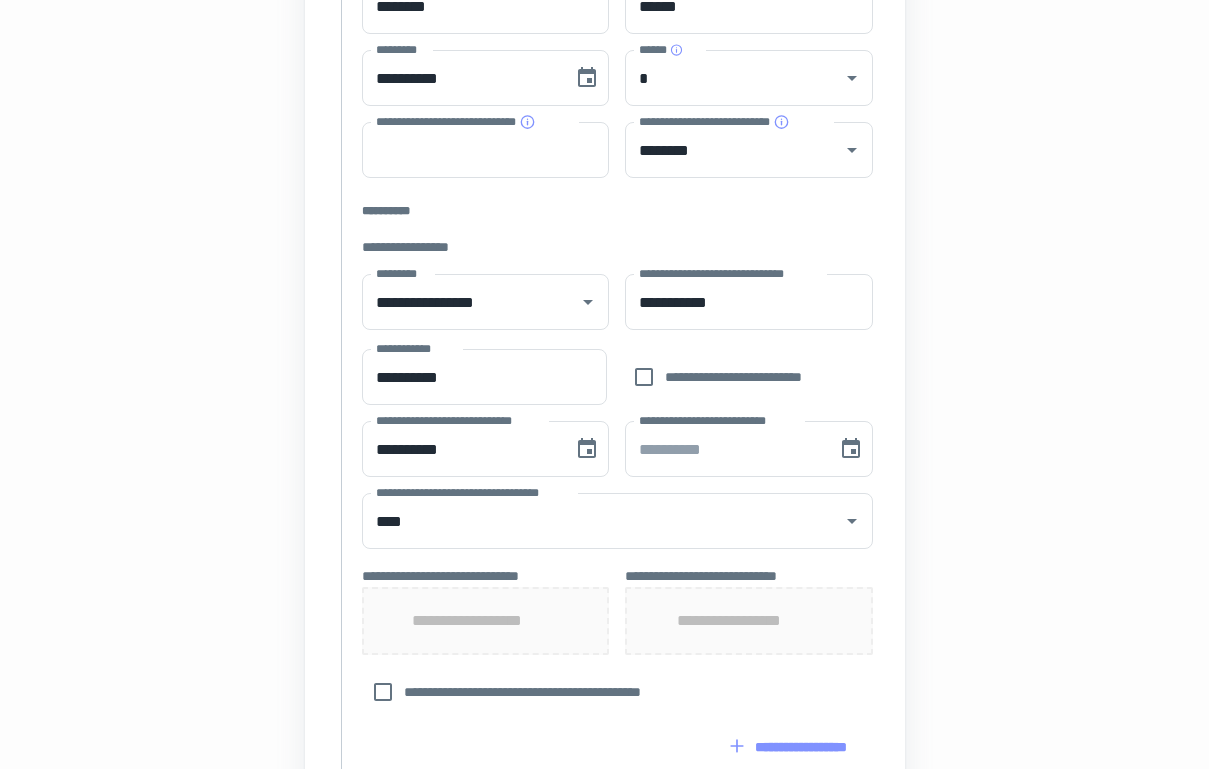 click on "**********" at bounding box center [604, 446] 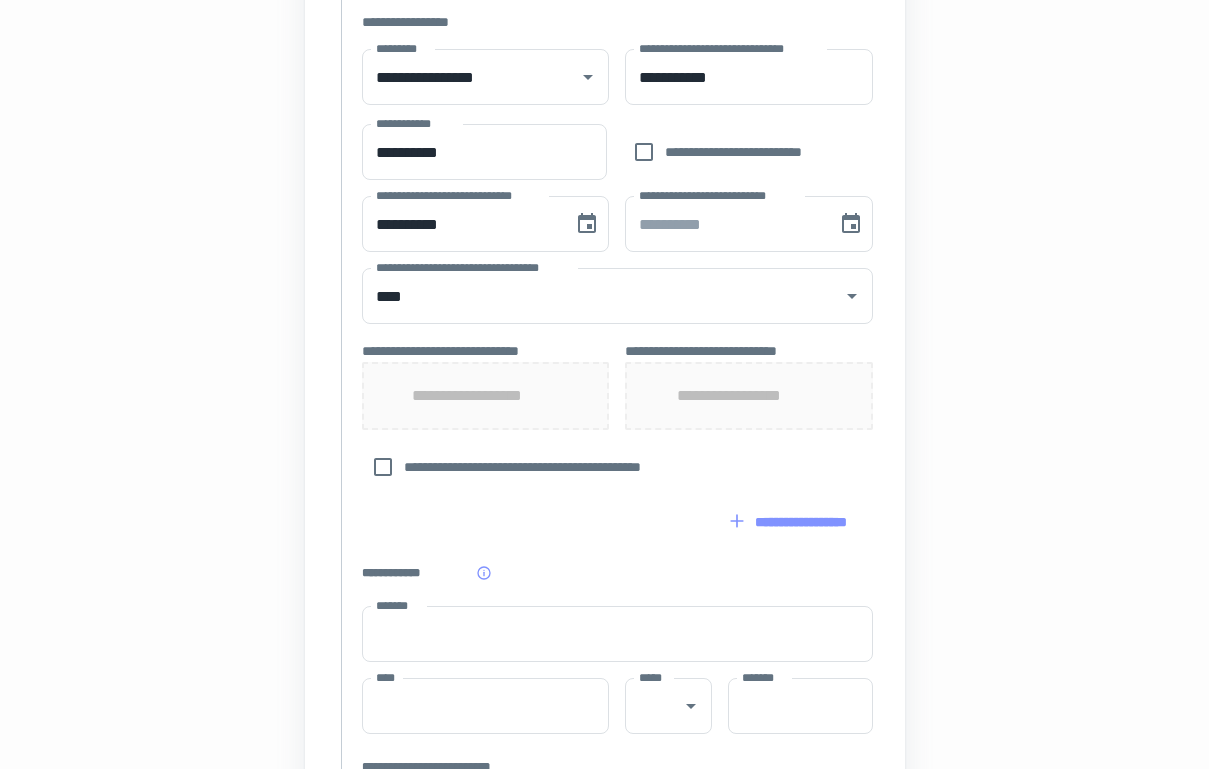 scroll, scrollTop: 684, scrollLeft: 0, axis: vertical 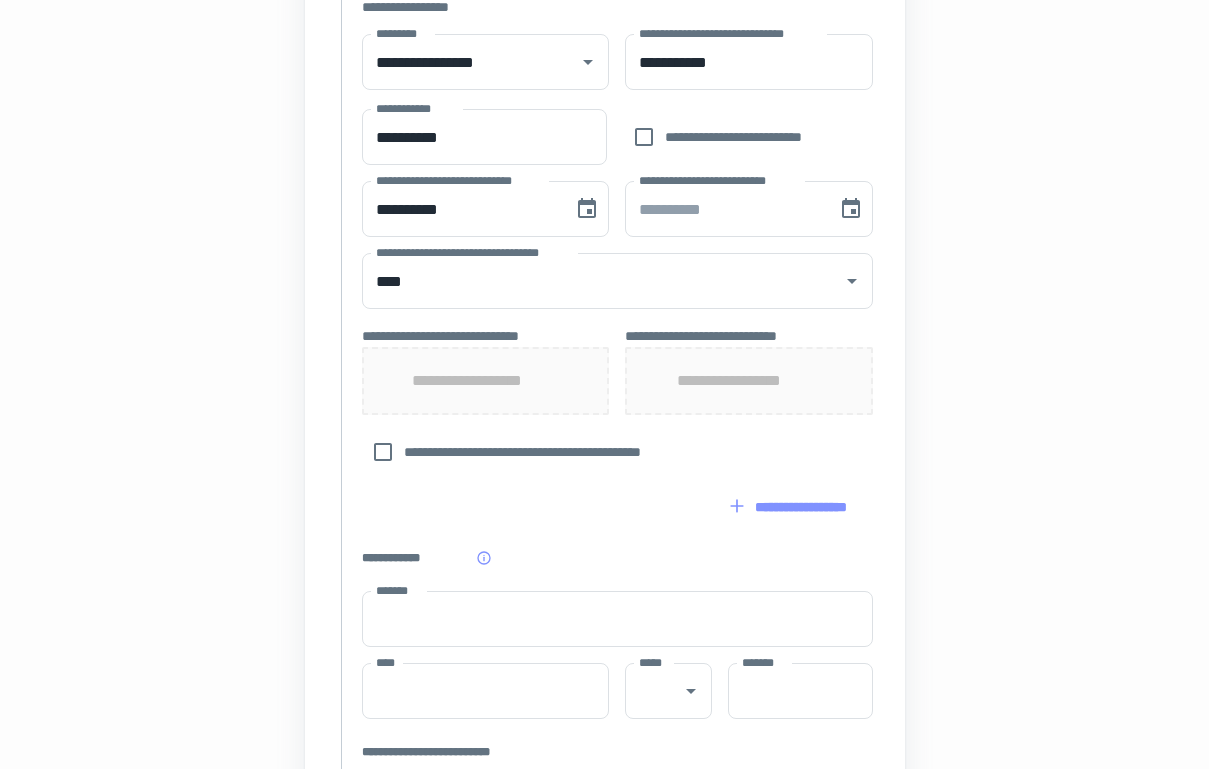 click on "**********" at bounding box center (485, 381) 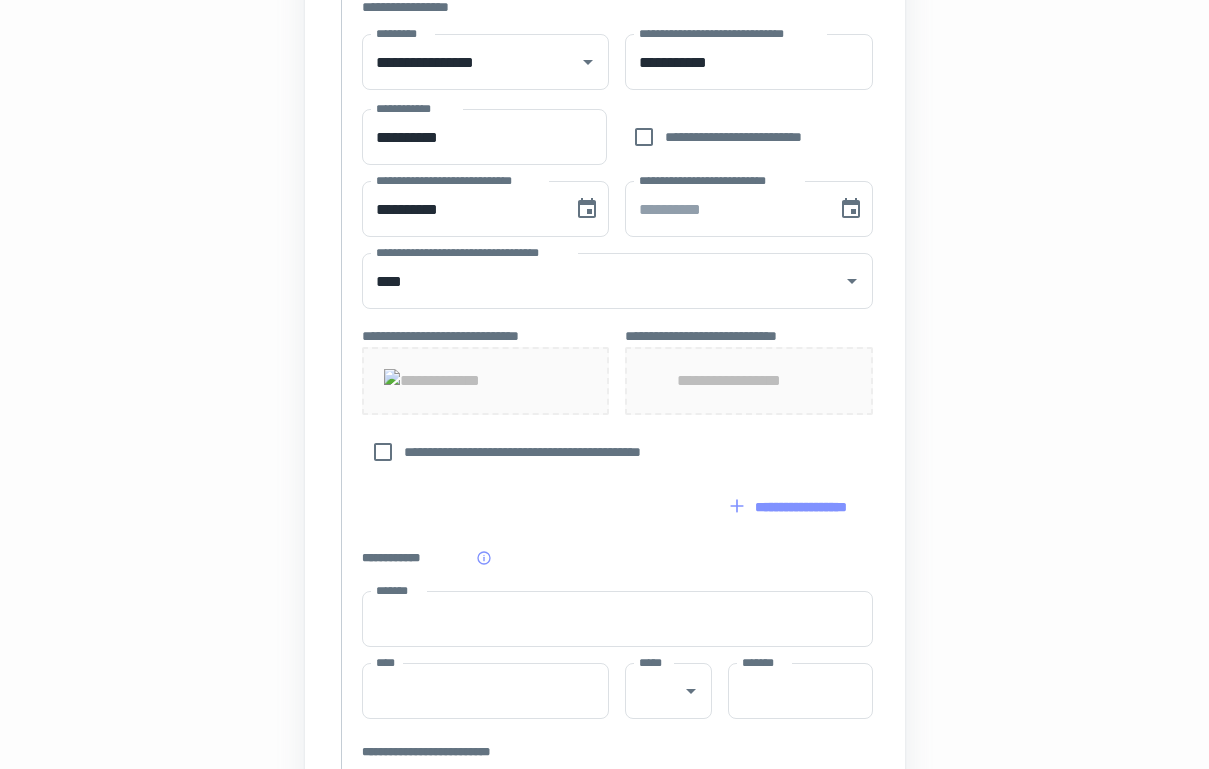 click on "**********" at bounding box center [748, 381] 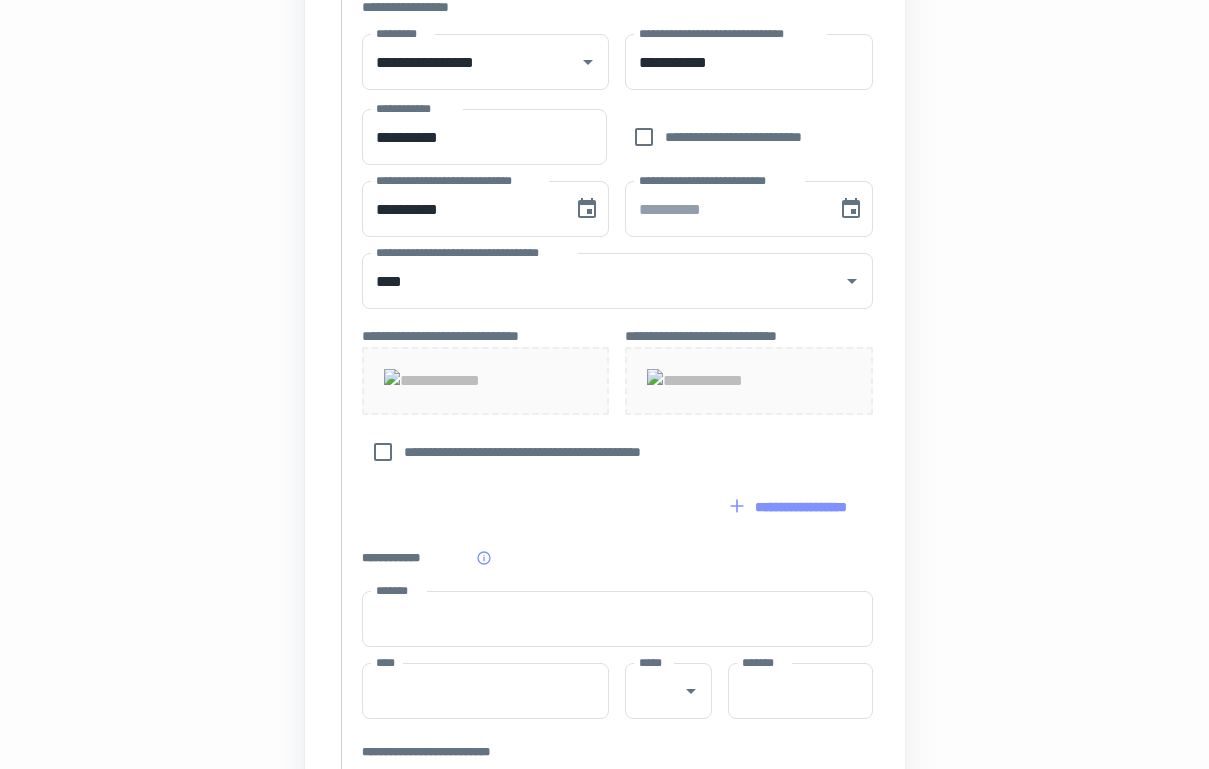click on "**********" at bounding box center (604, 206) 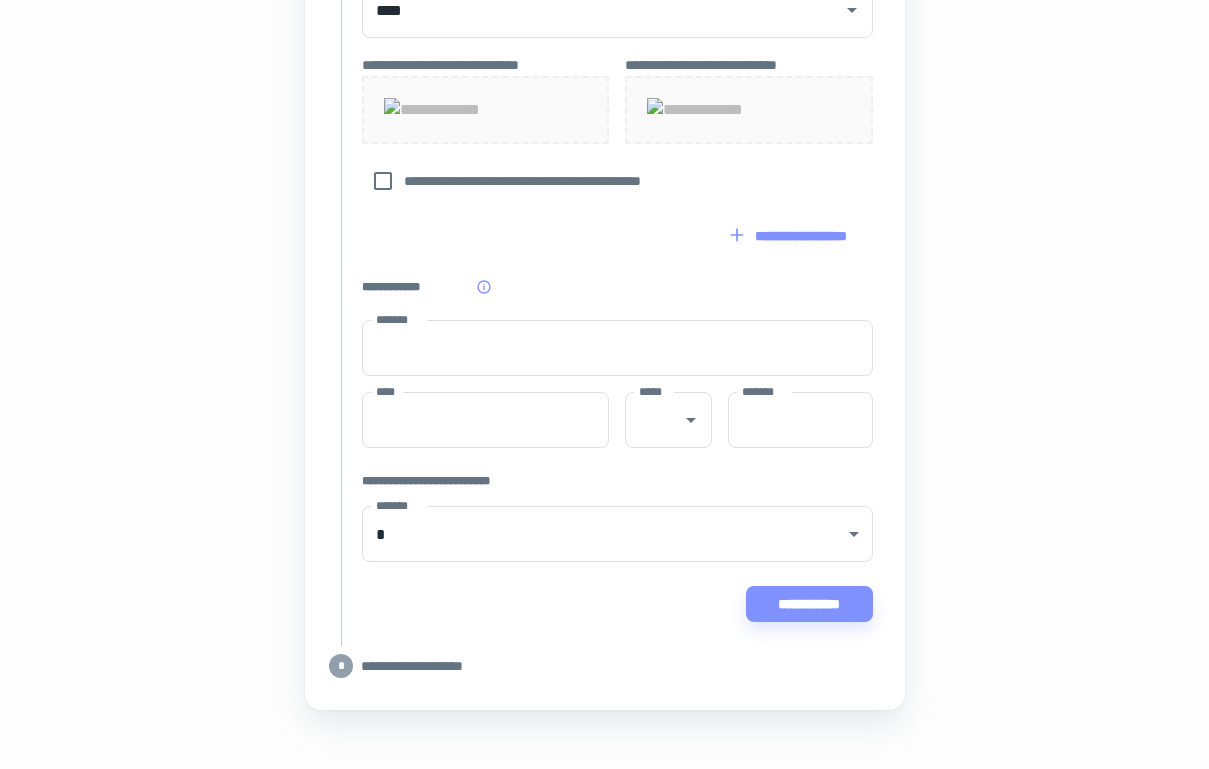 scroll, scrollTop: 957, scrollLeft: 0, axis: vertical 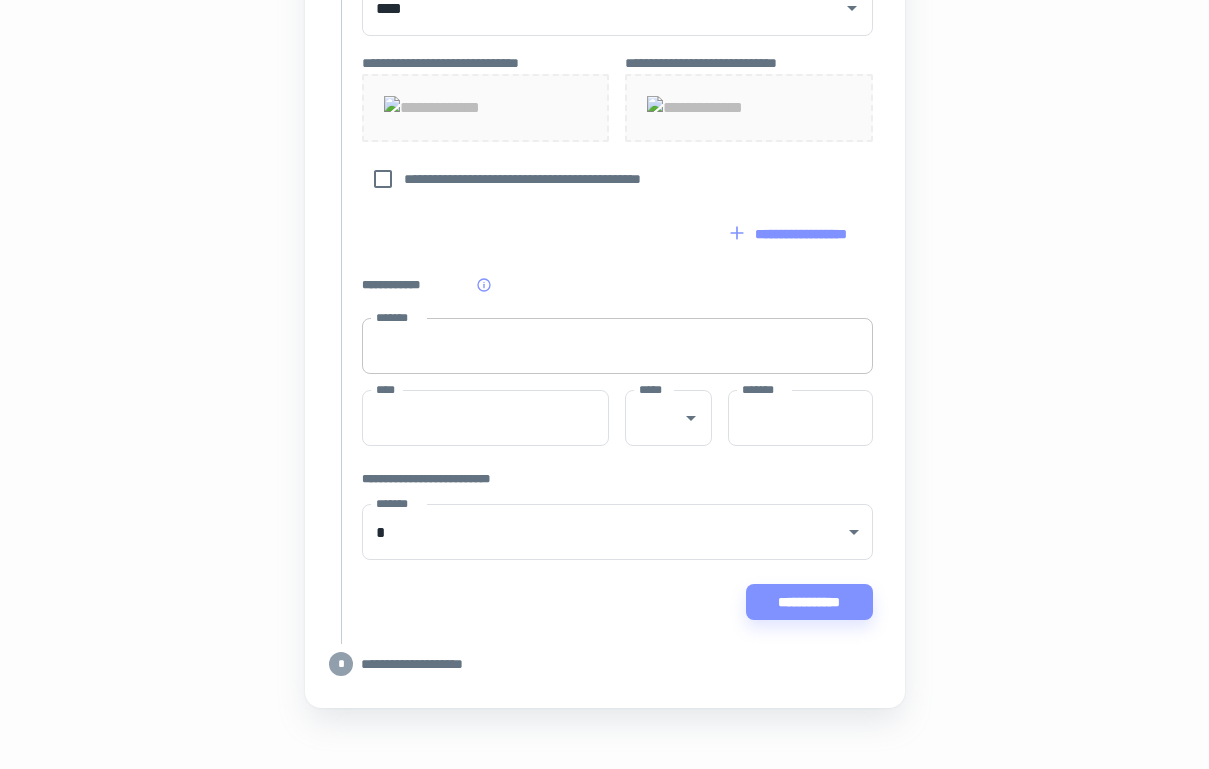 click on "*******" at bounding box center [617, 346] 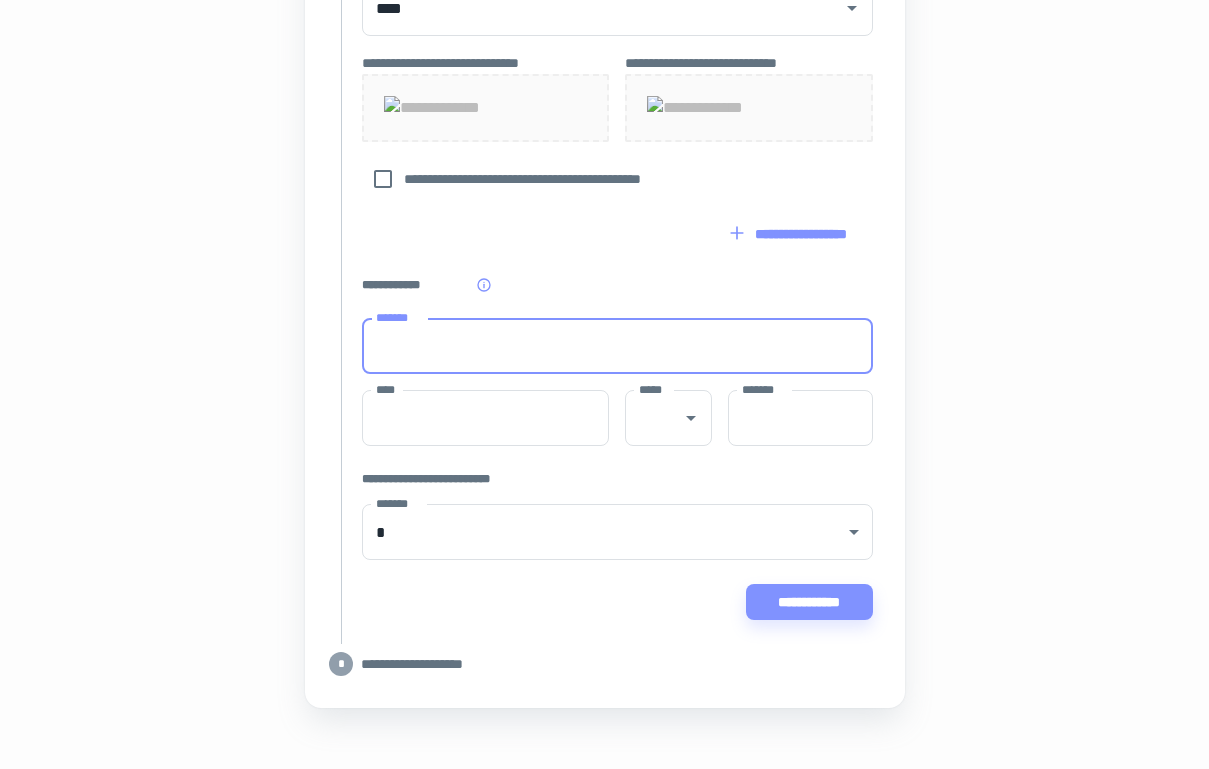 type on "**********" 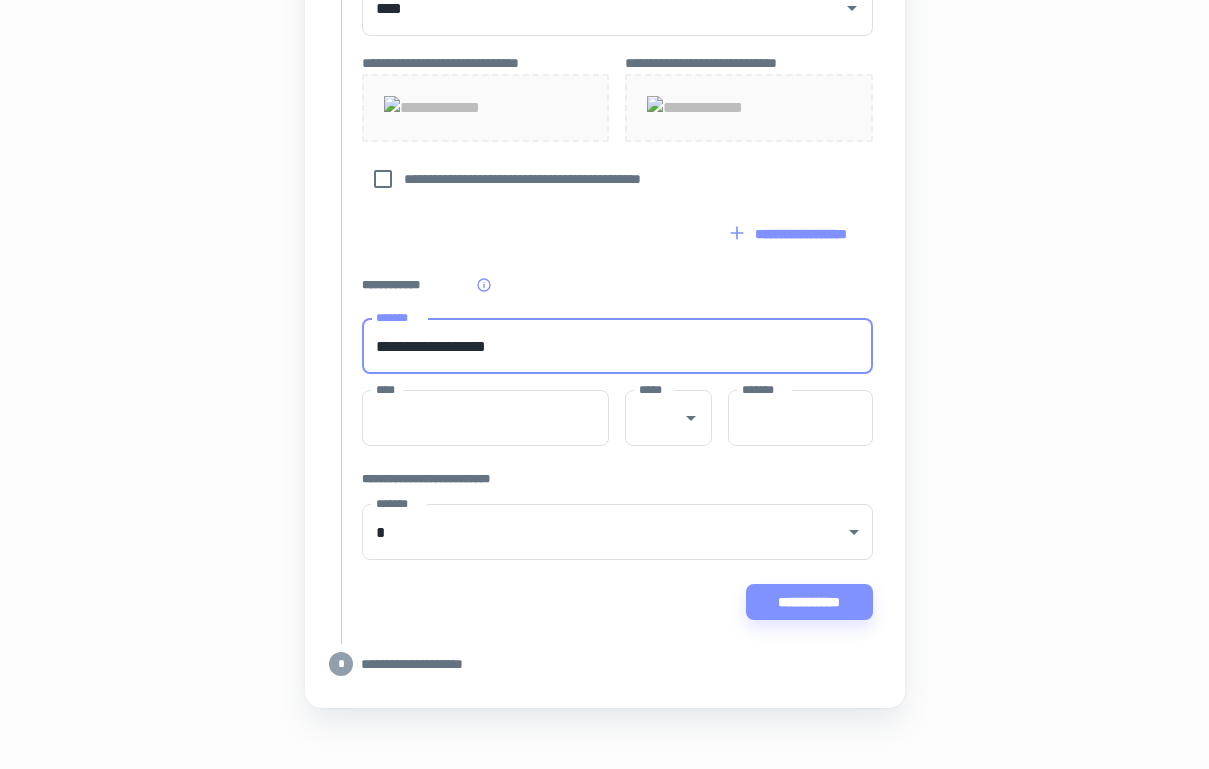 type on "********" 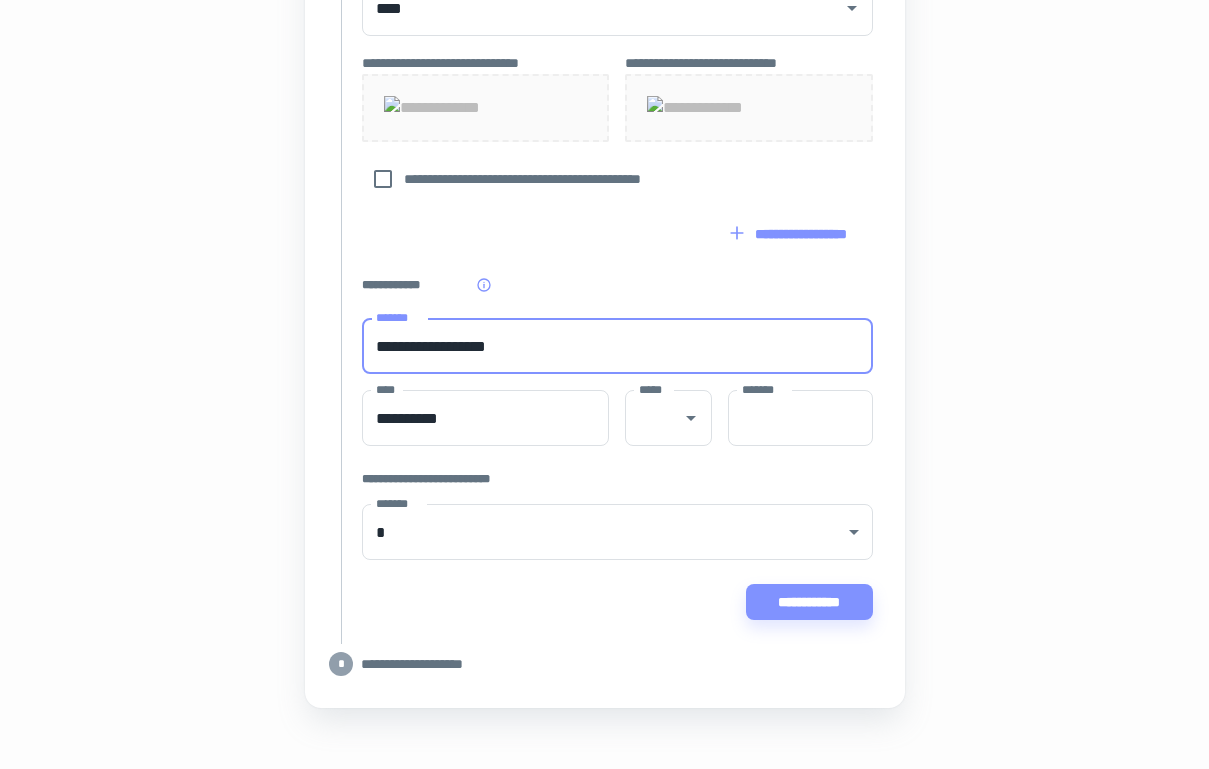 type on "**" 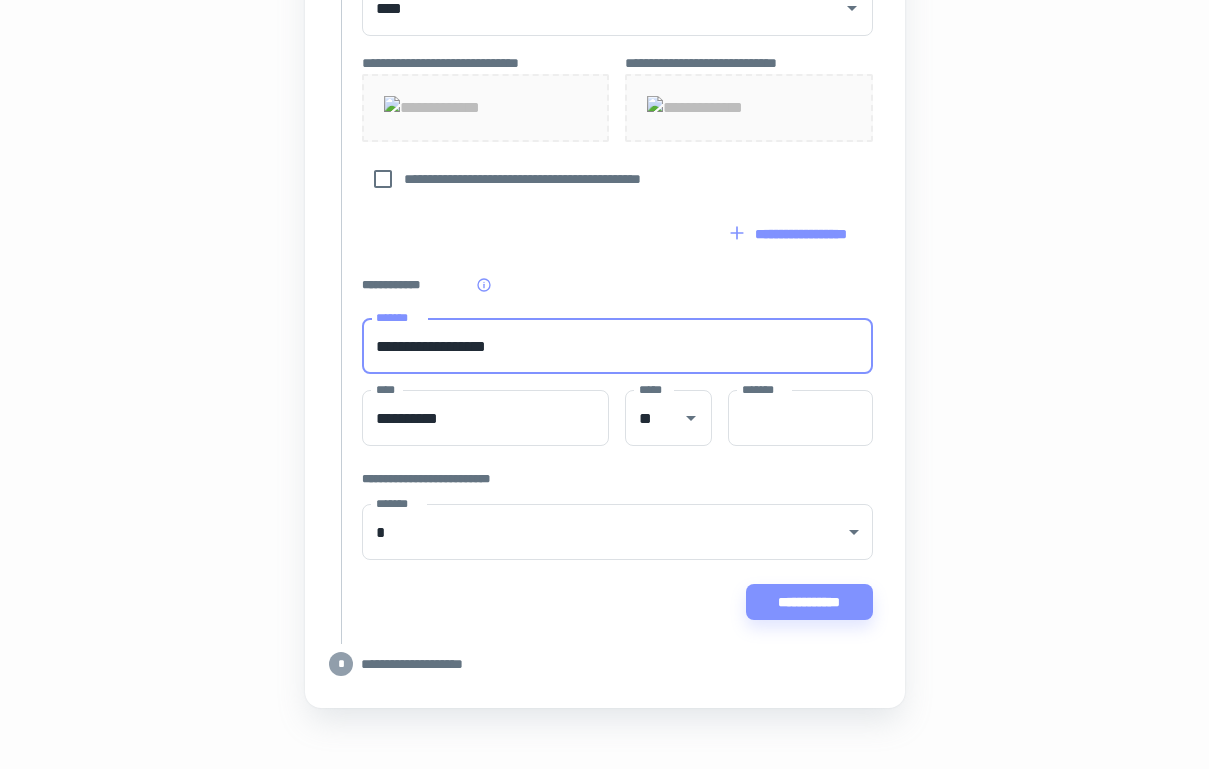 type on "*****" 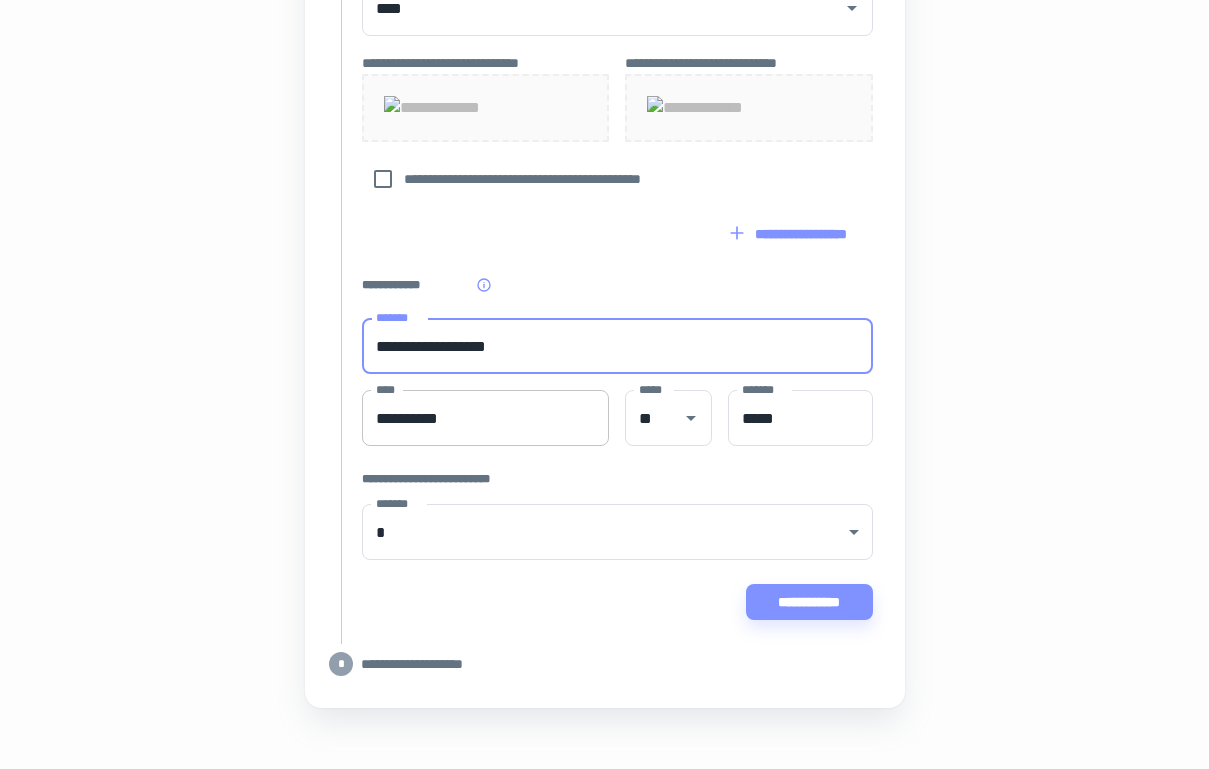 type 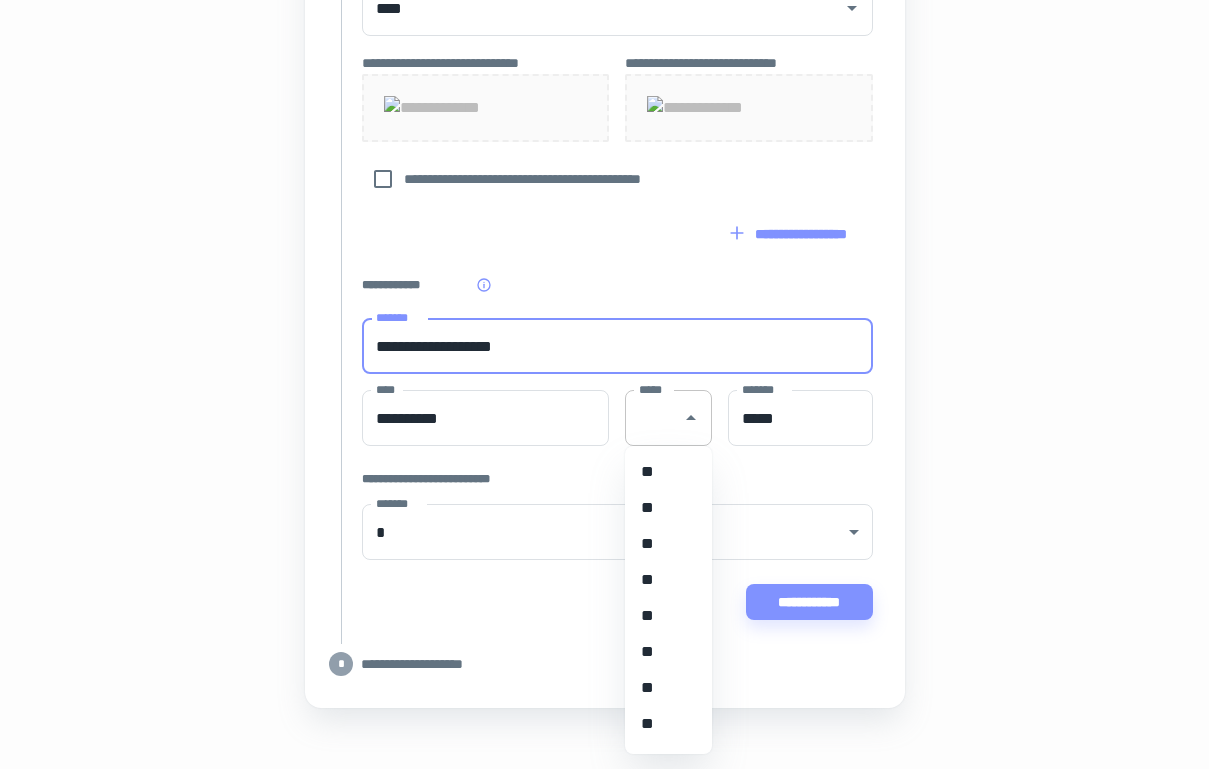 type on "**********" 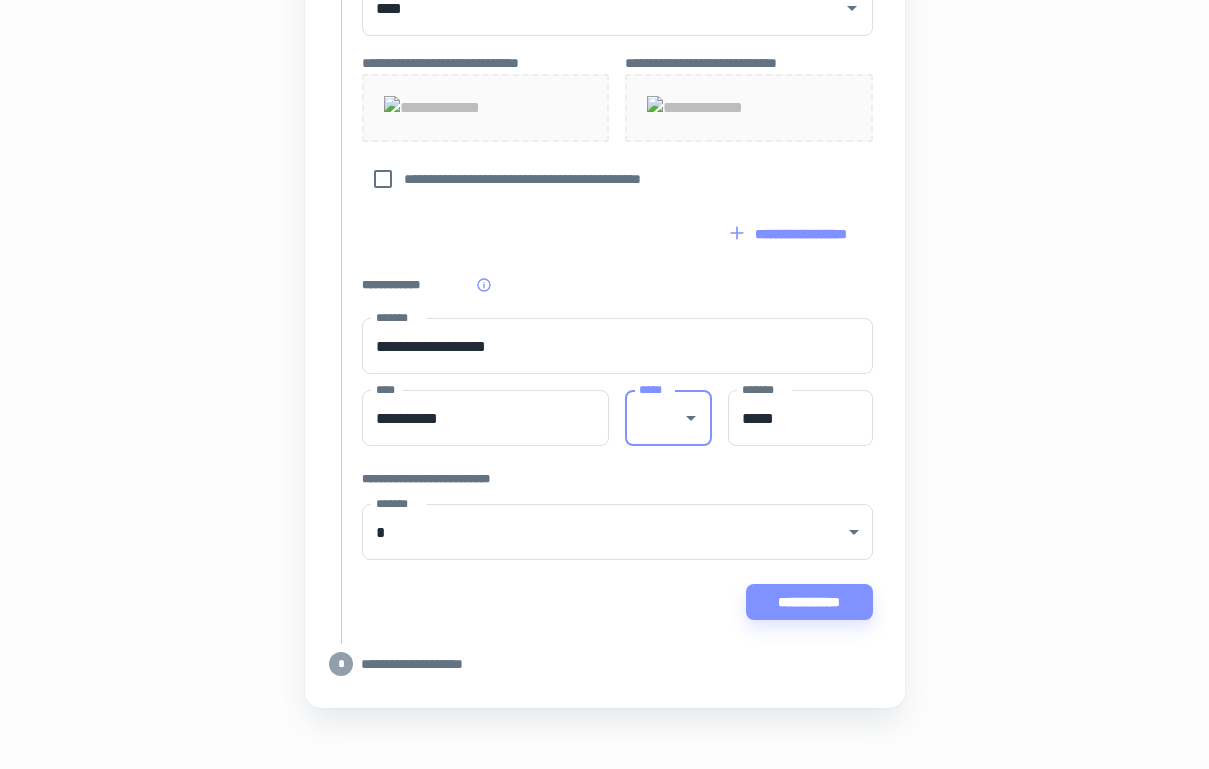 click on "*****" at bounding box center (653, 418) 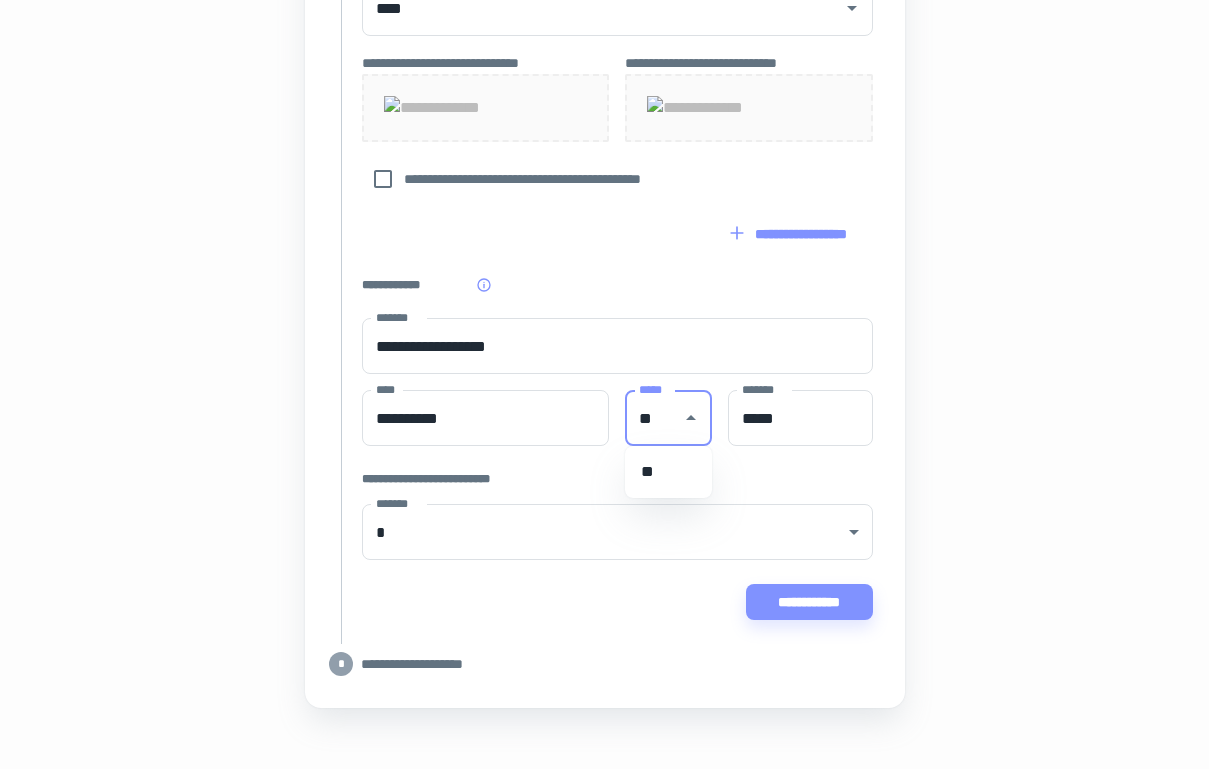 type on "**" 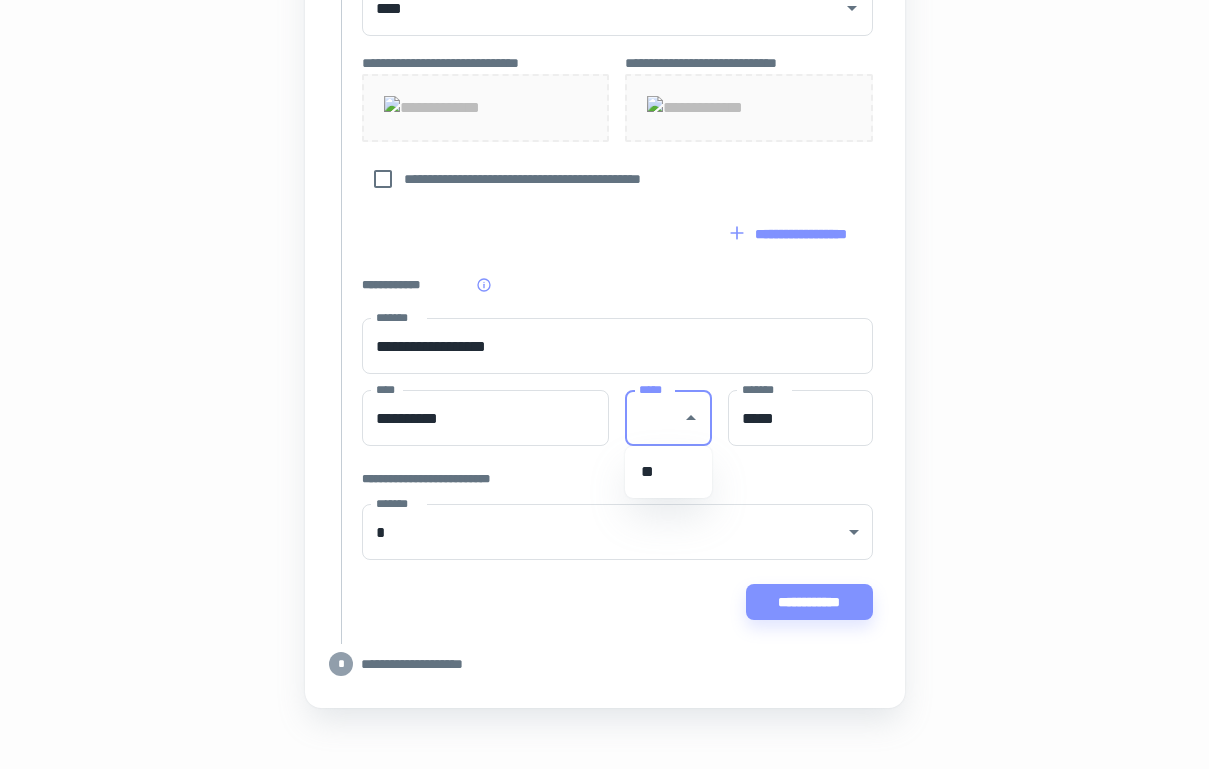 click on "**********" at bounding box center (604, -67) 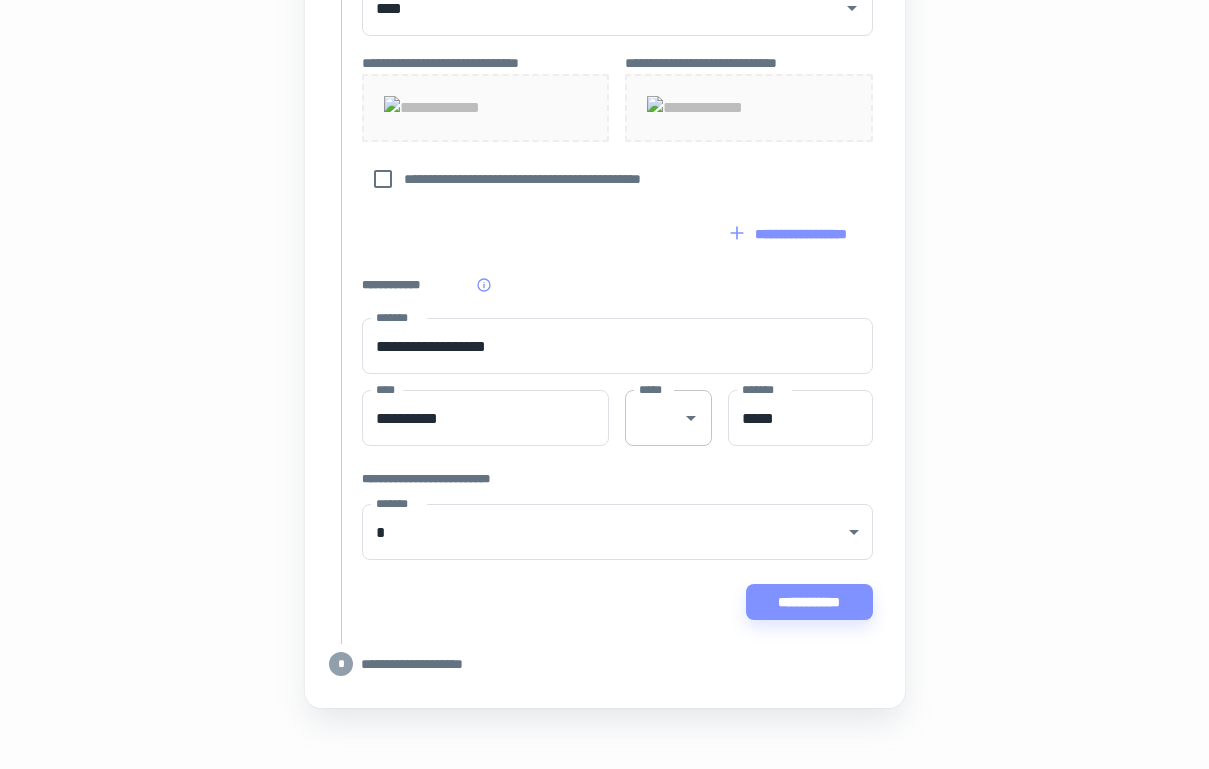 click on "*****" at bounding box center [653, 418] 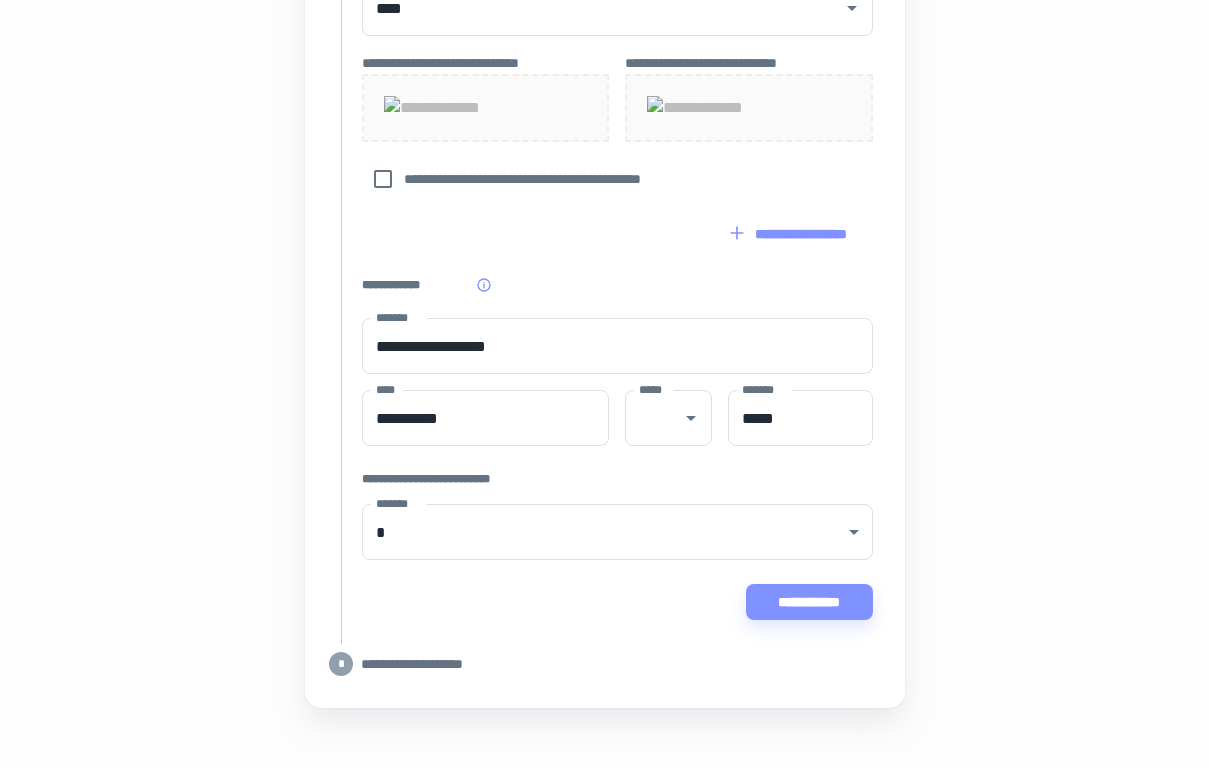 click on "**********" at bounding box center (604, -67) 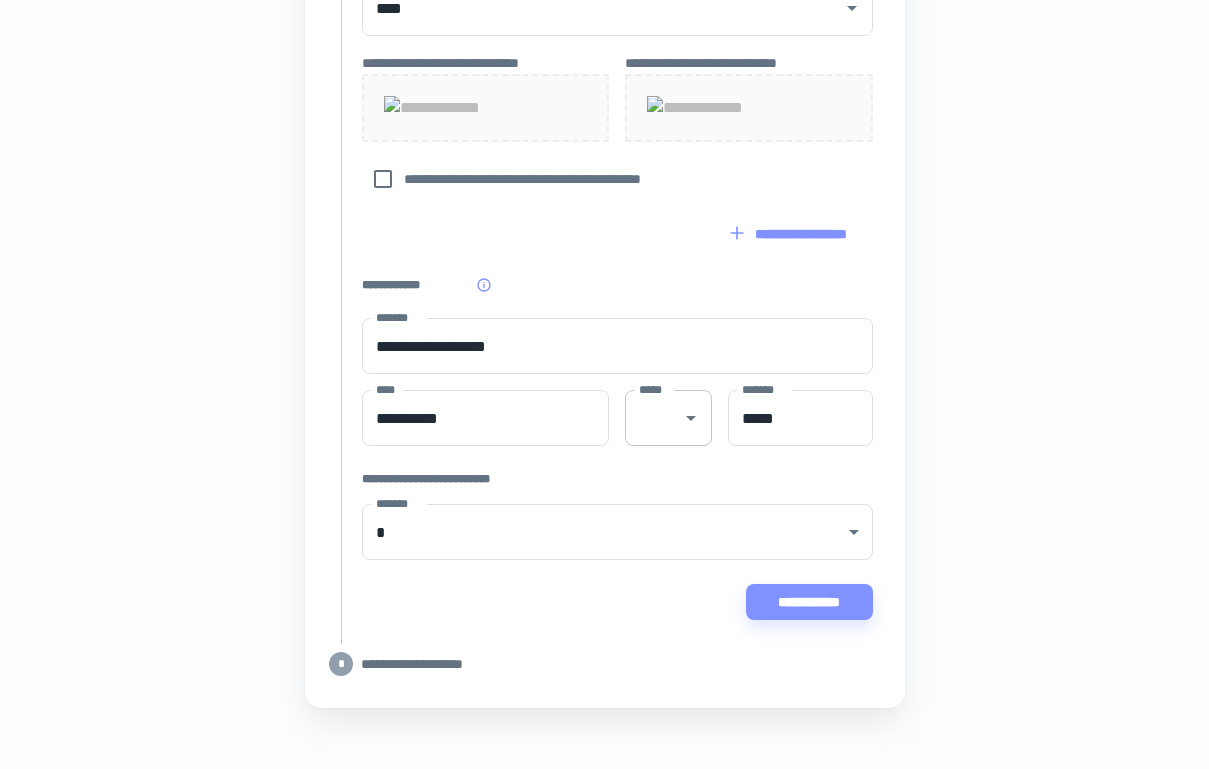 click on "*****" at bounding box center (668, 418) 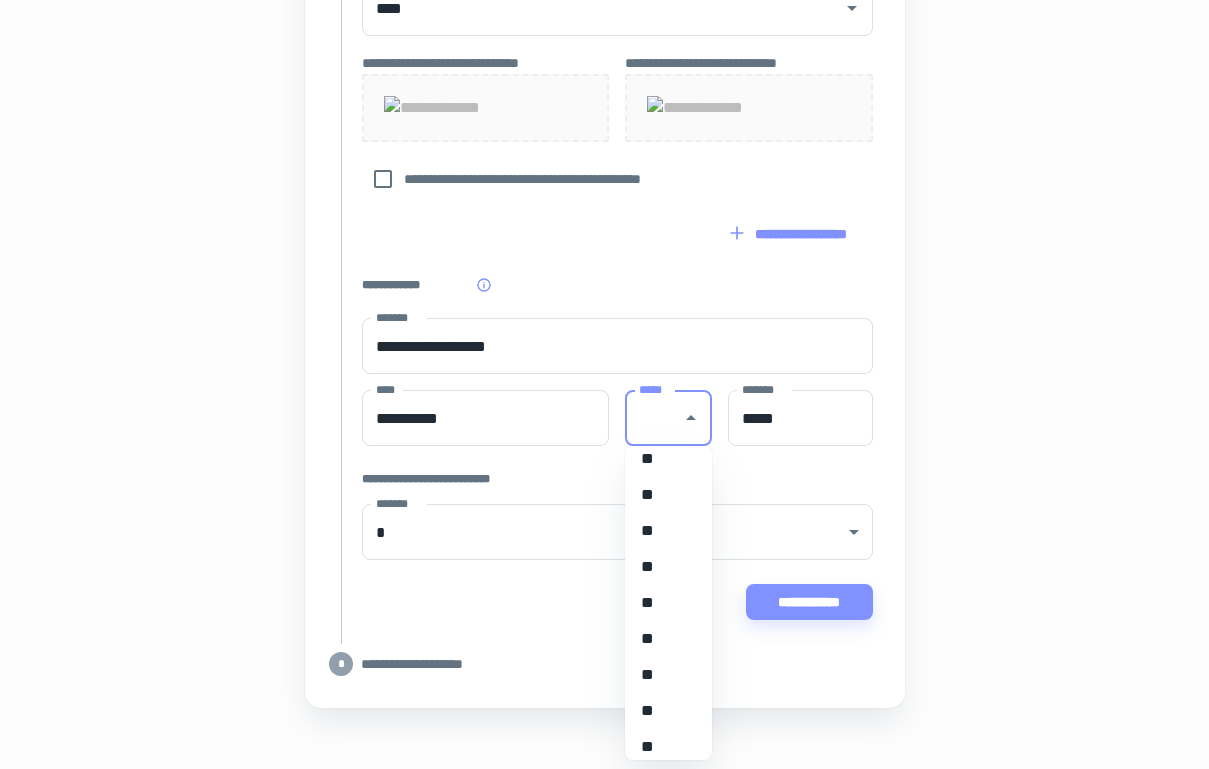 scroll, scrollTop: 1433, scrollLeft: 0, axis: vertical 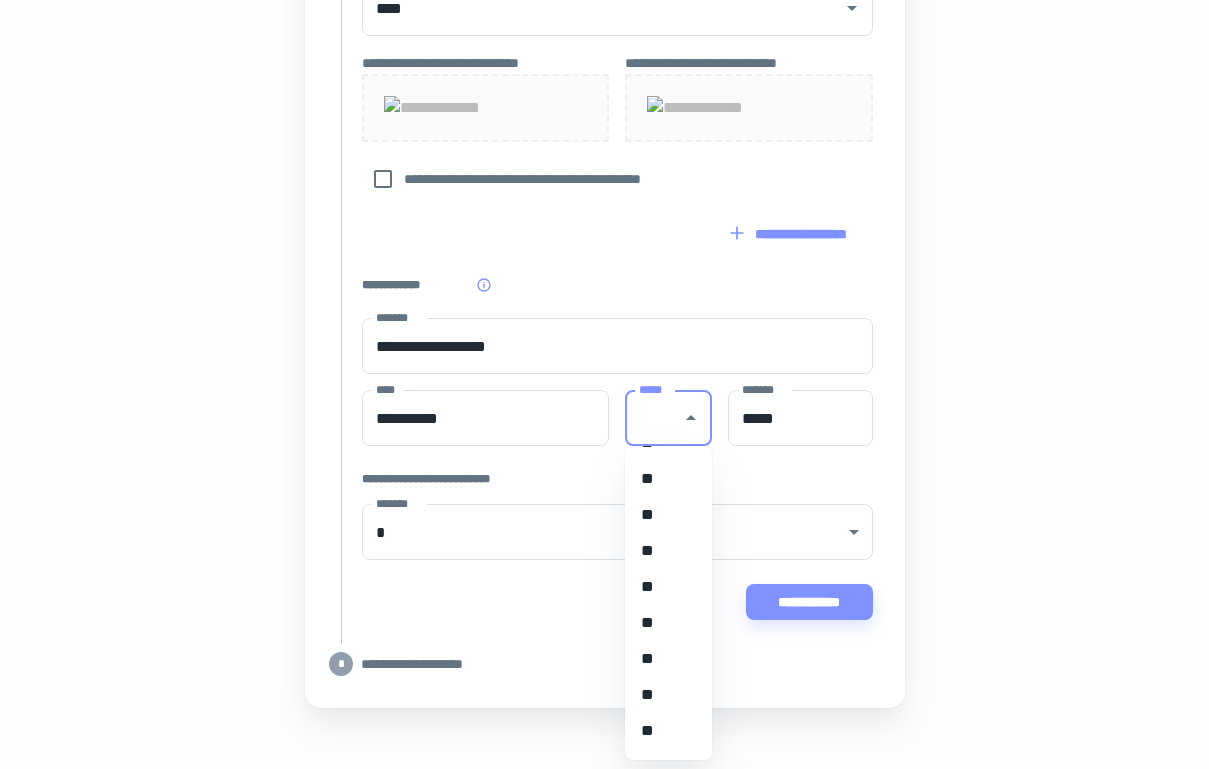click on "**" at bounding box center [661, 623] 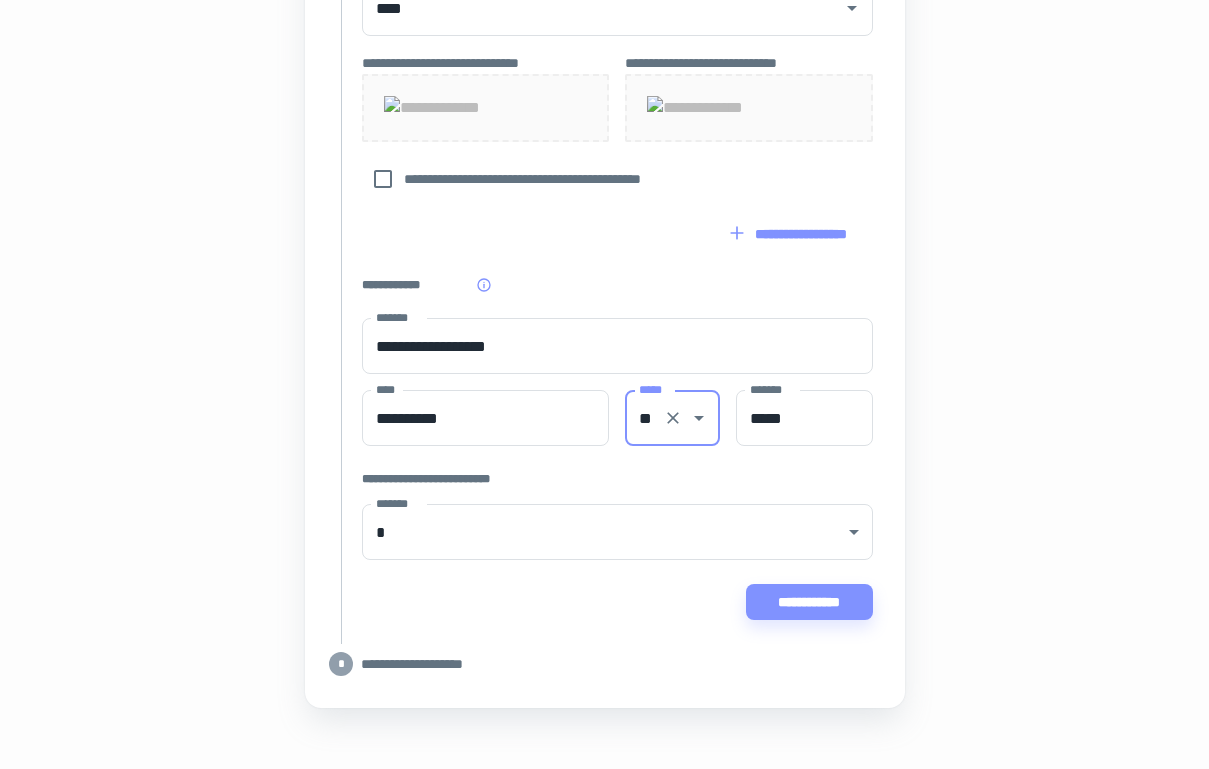click on "**********" at bounding box center (604, -67) 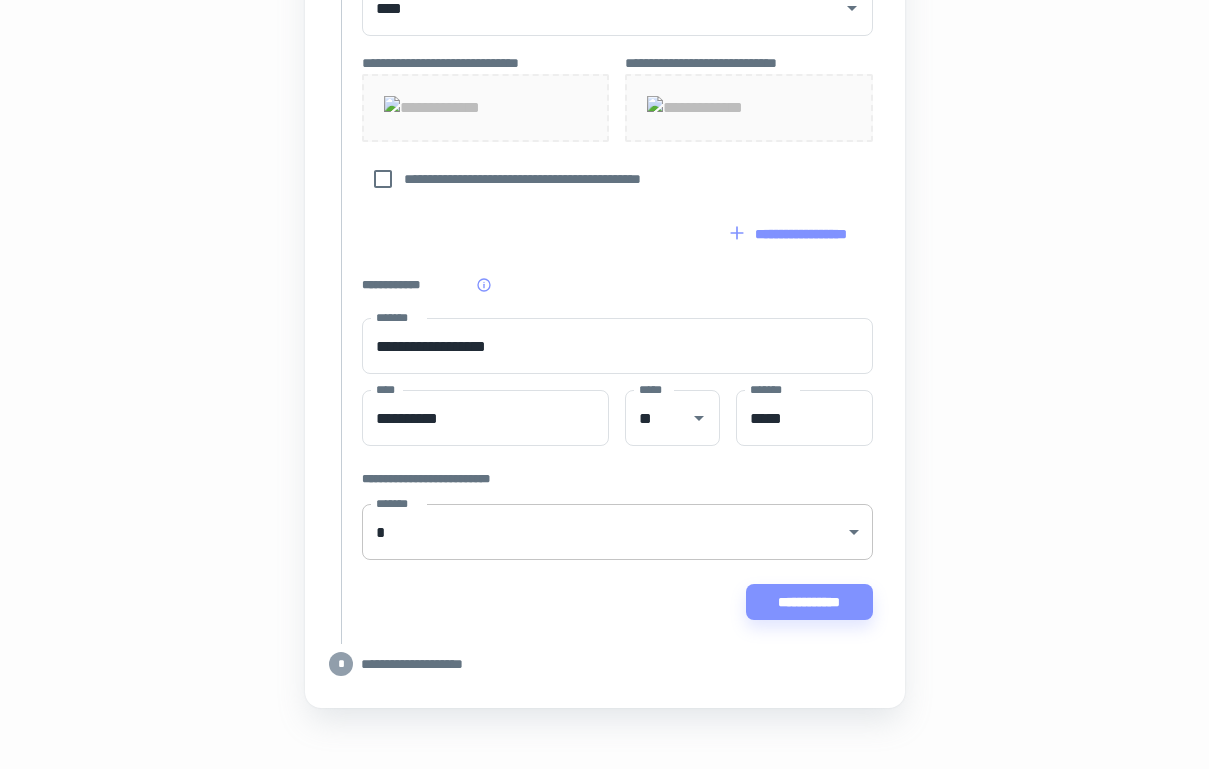 click on "**********" at bounding box center [604, -573] 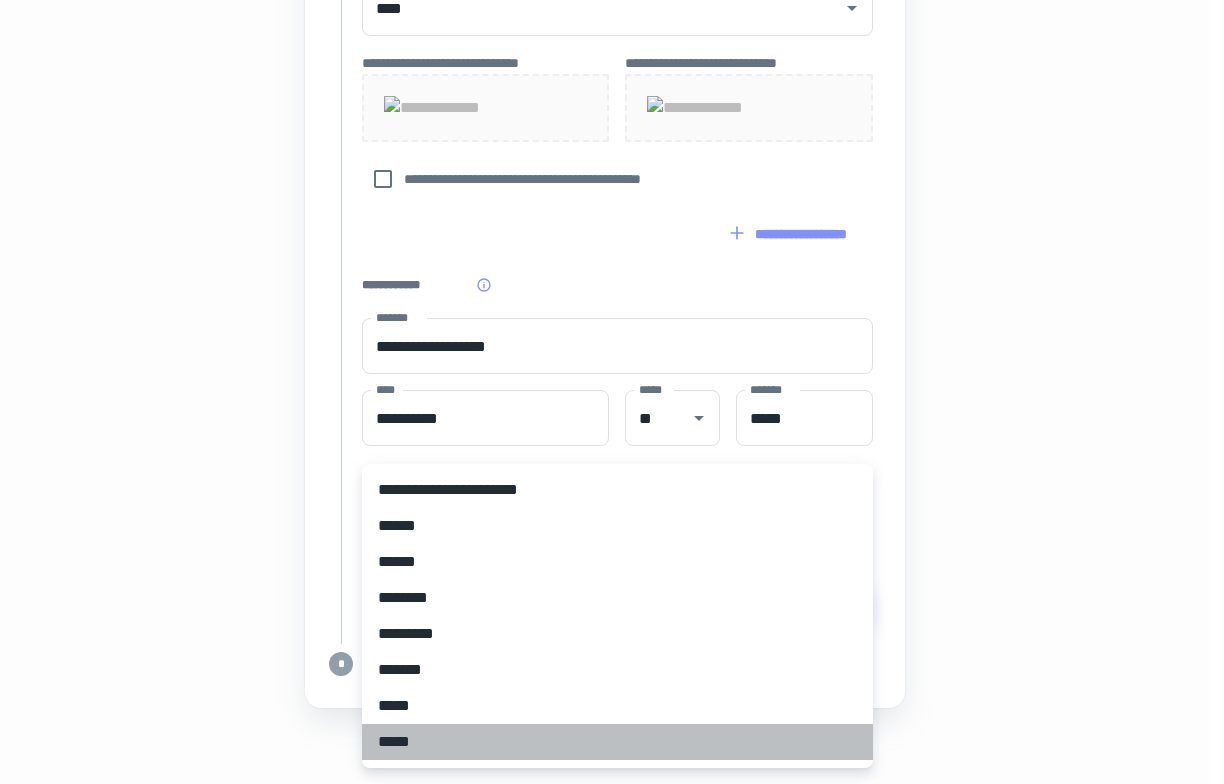 click on "*****" at bounding box center [617, 742] 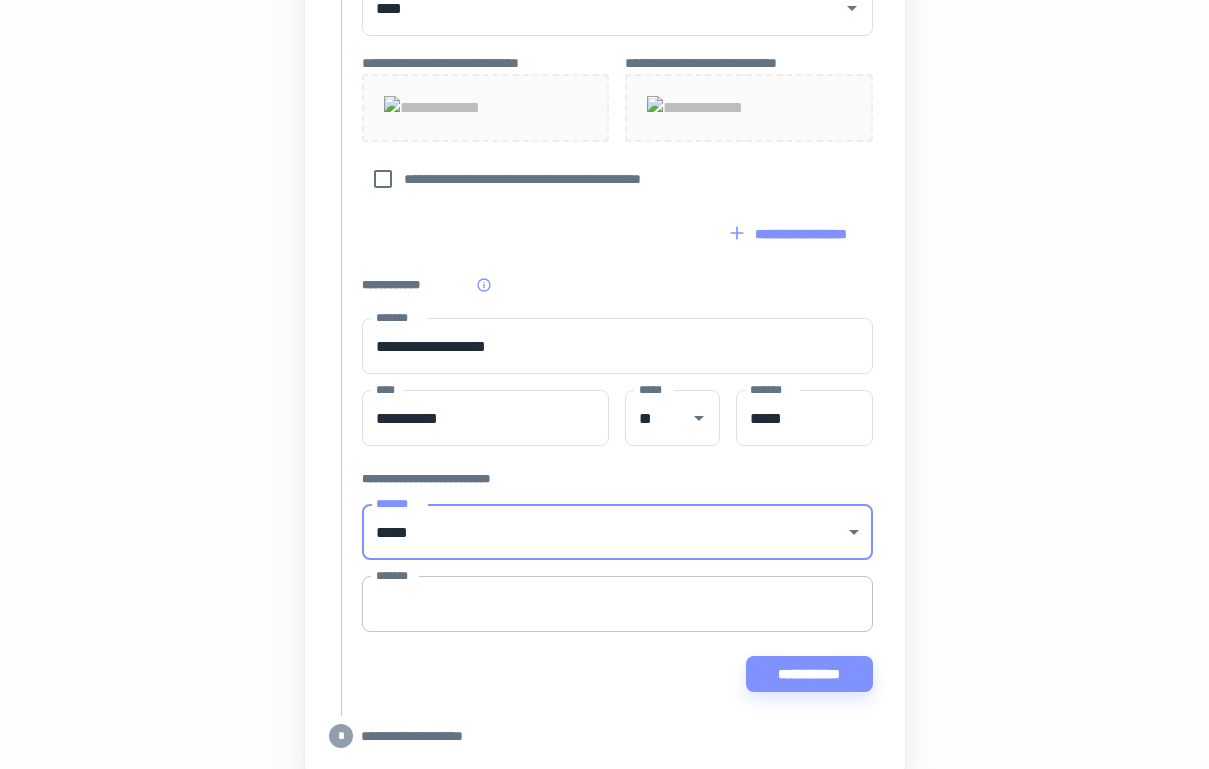 click on "*******" at bounding box center (617, 604) 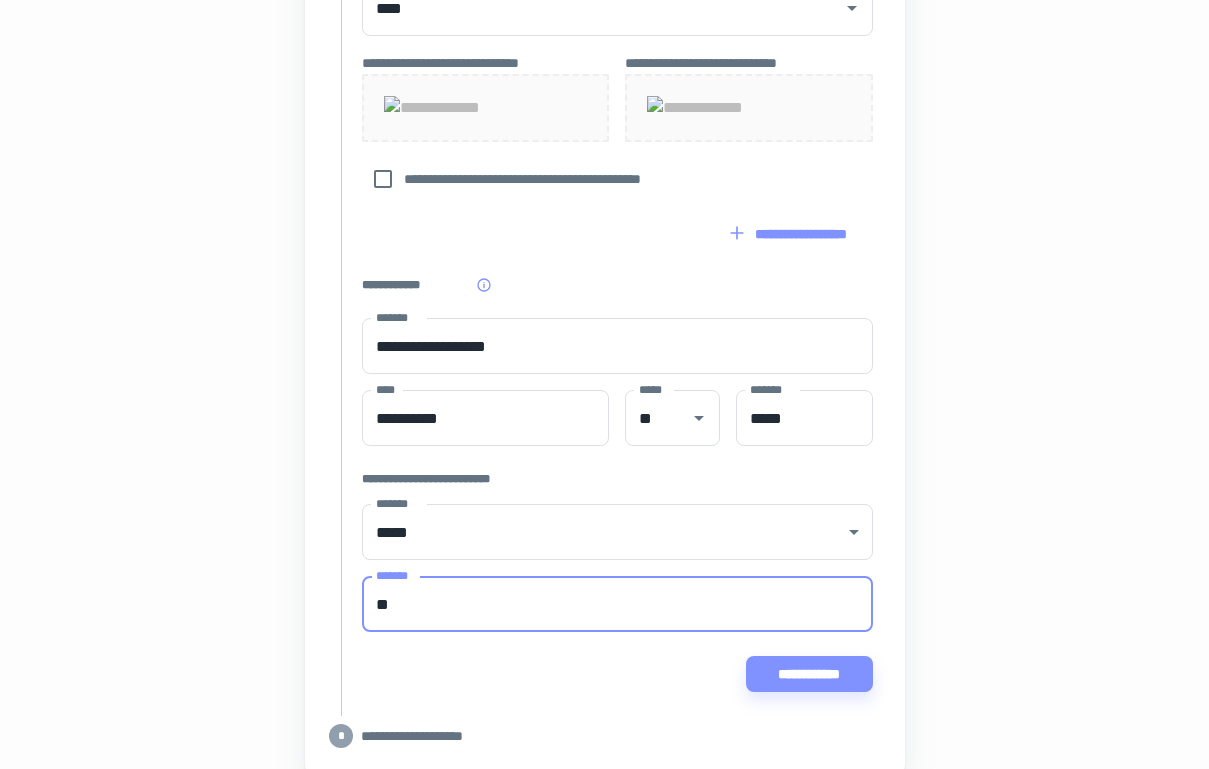 type on "*" 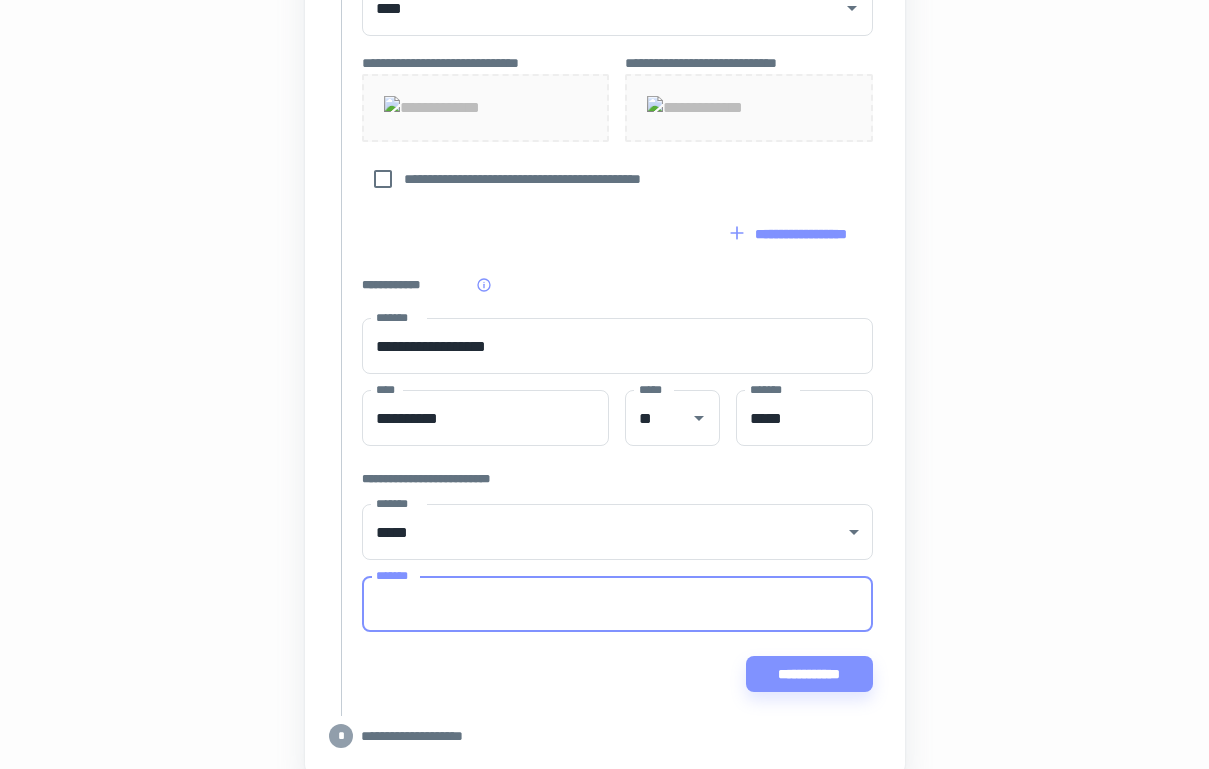 type on "*" 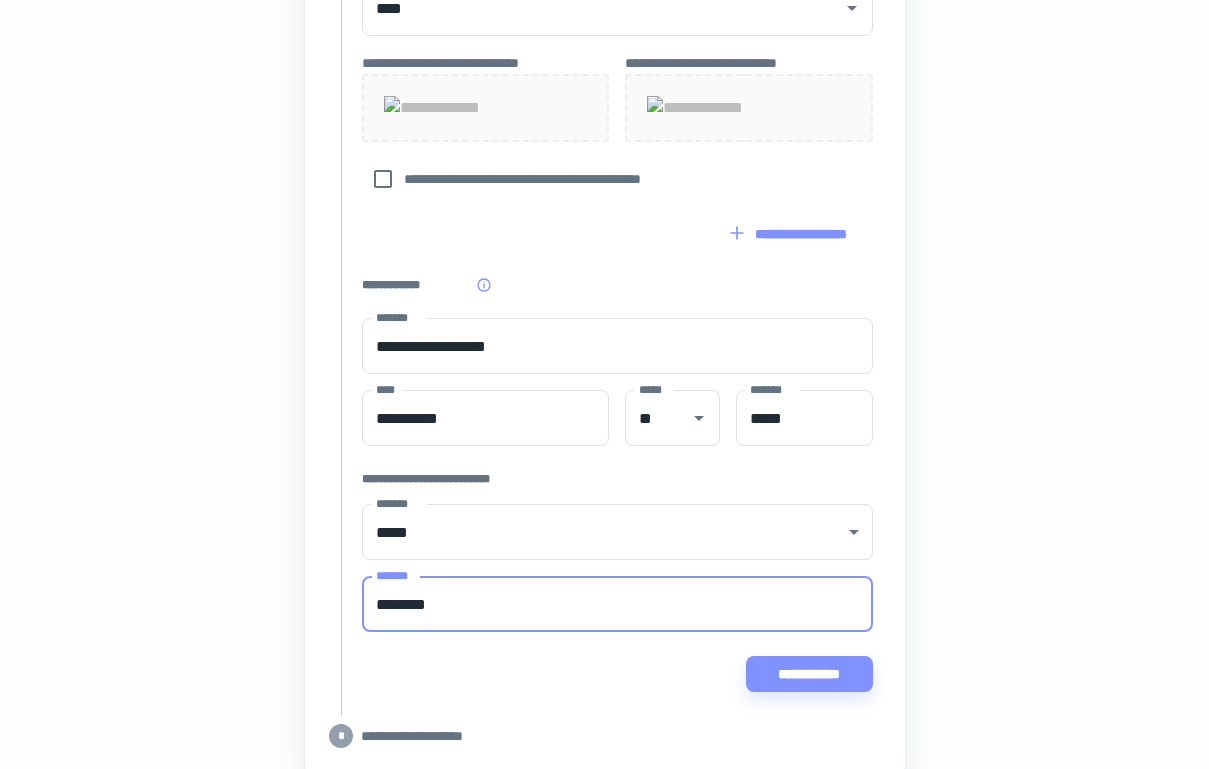 type on "********" 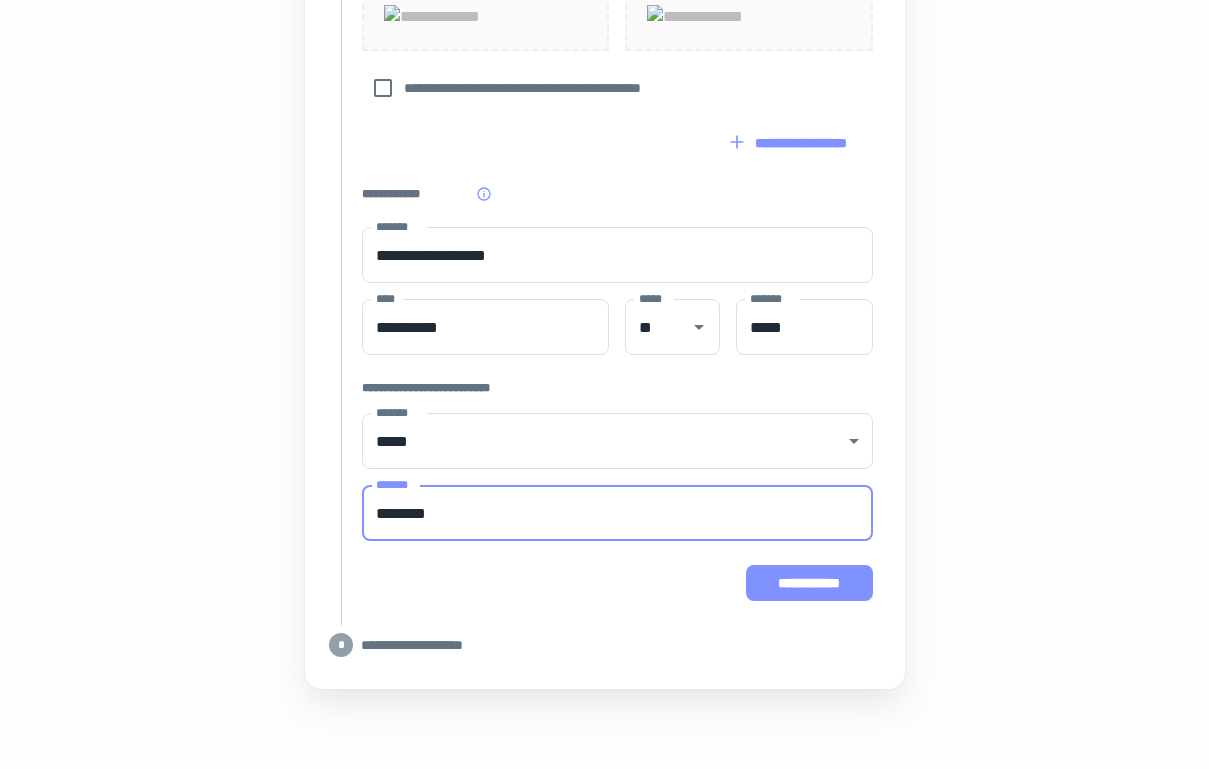 click on "**********" at bounding box center [809, 583] 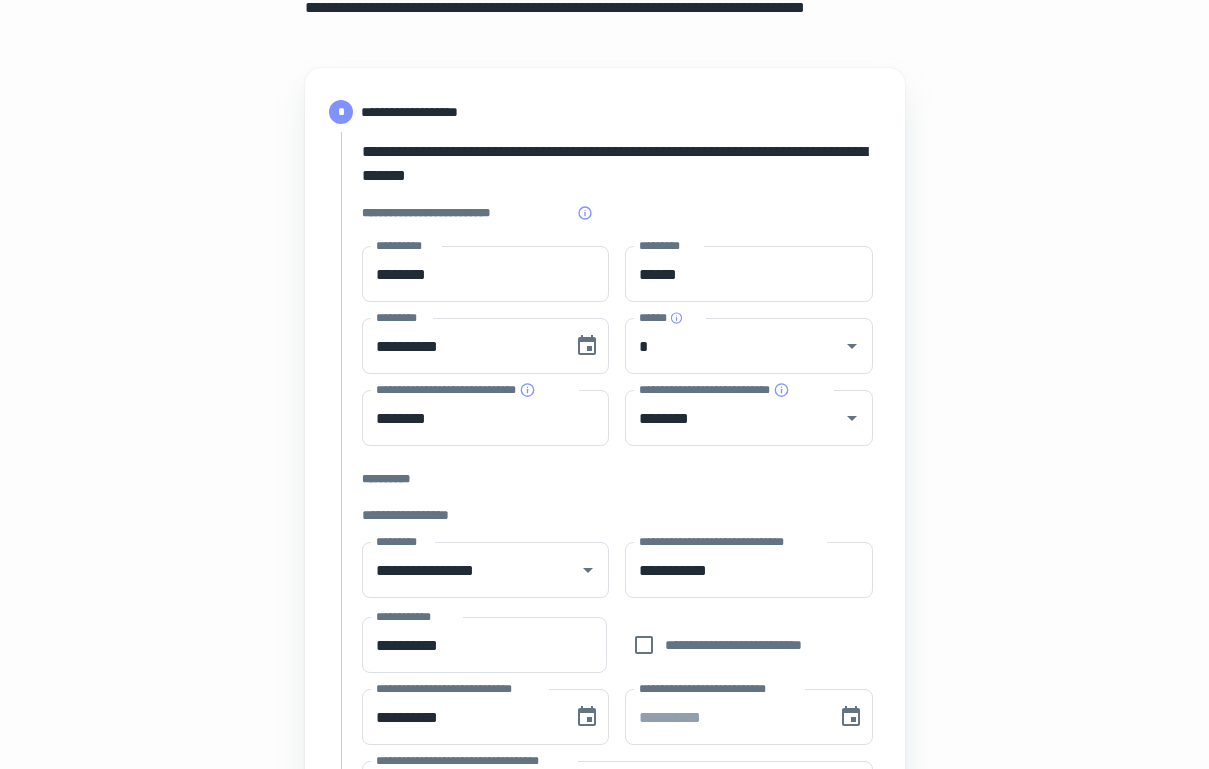 scroll, scrollTop: 0, scrollLeft: 0, axis: both 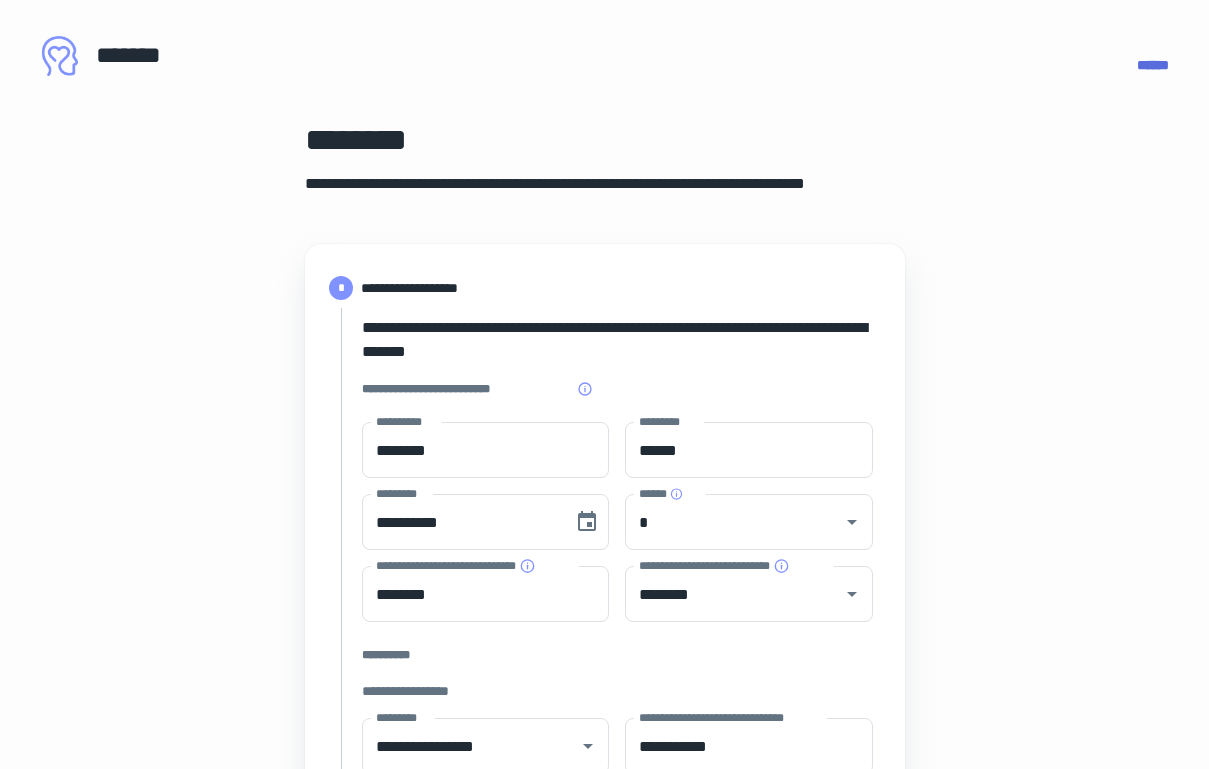 type on "**********" 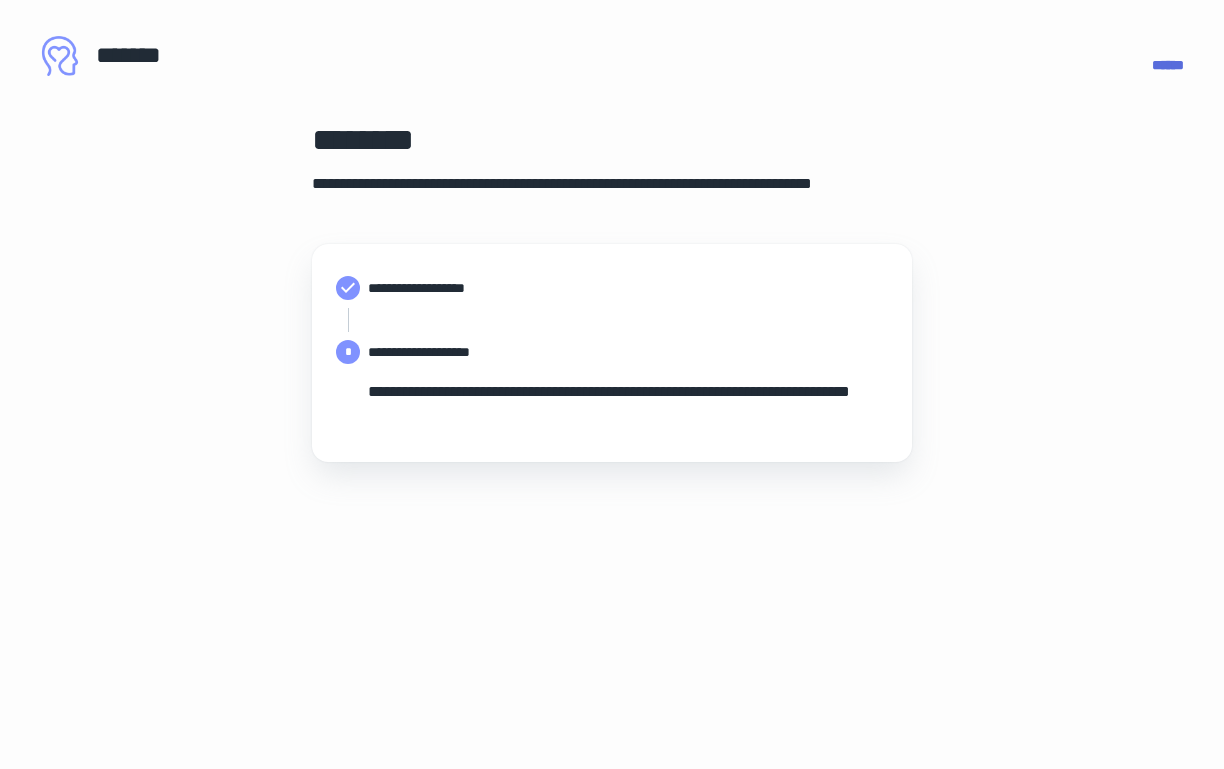 drag, startPoint x: 1215, startPoint y: 495, endPoint x: 1026, endPoint y: 413, distance: 206.02185 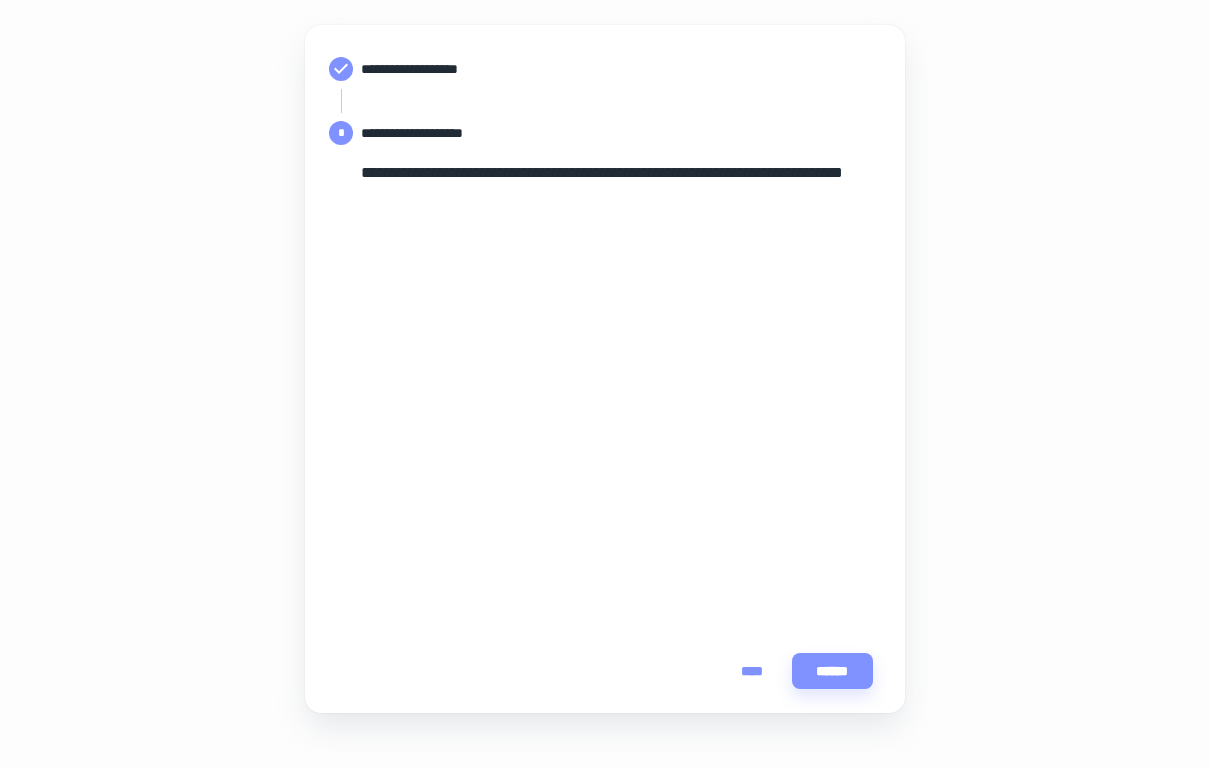 scroll, scrollTop: 223, scrollLeft: 0, axis: vertical 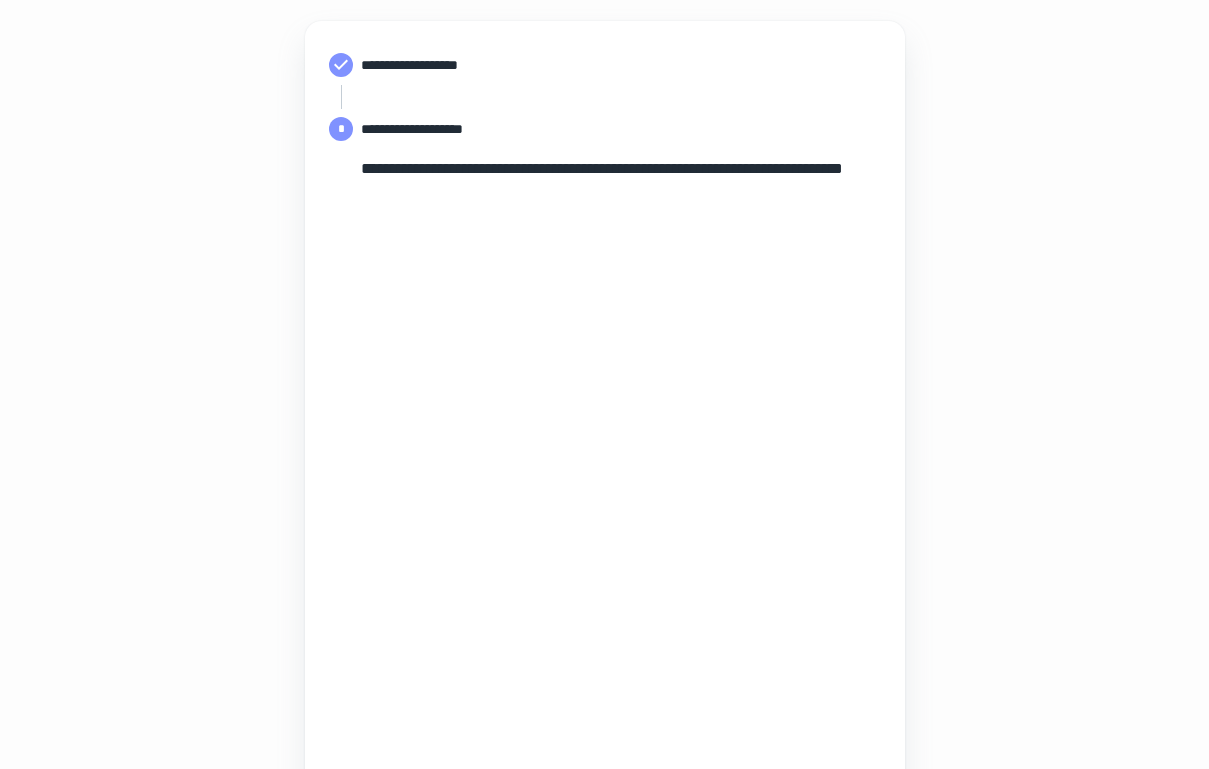 click on "**********" at bounding box center (604, 427) 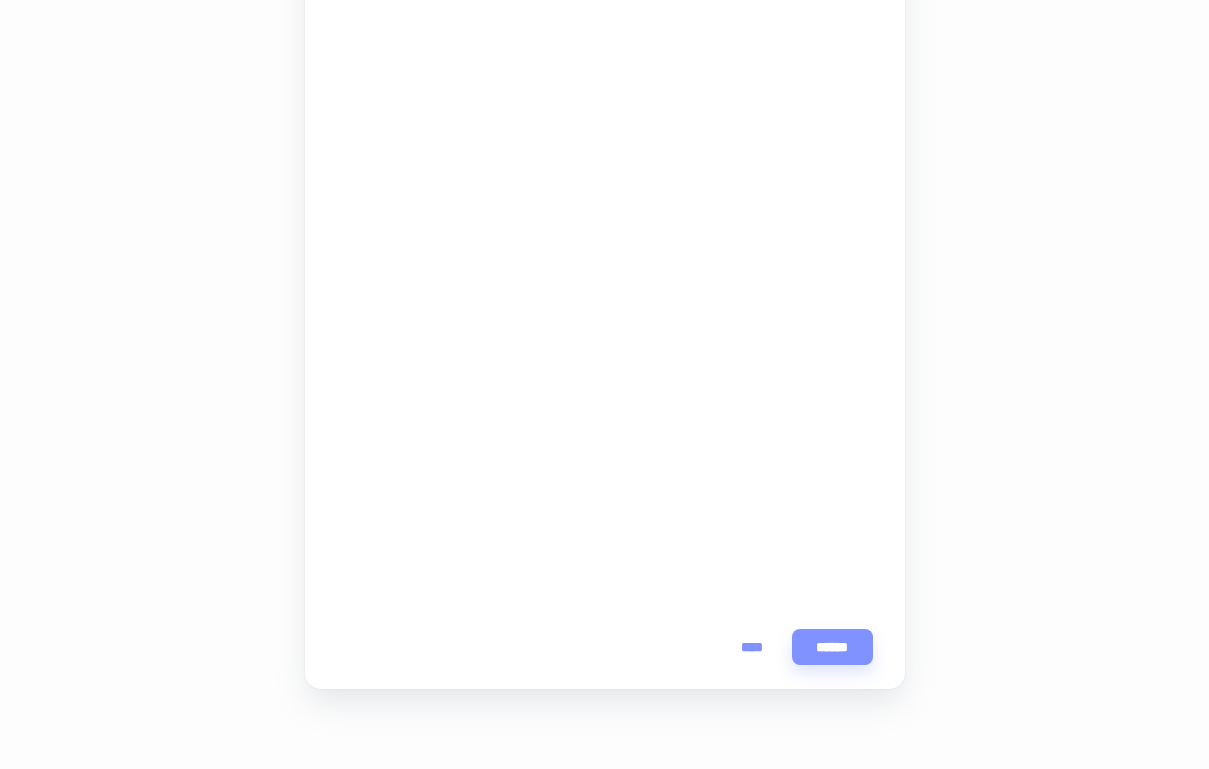 click on "**********" at bounding box center [604, 154] 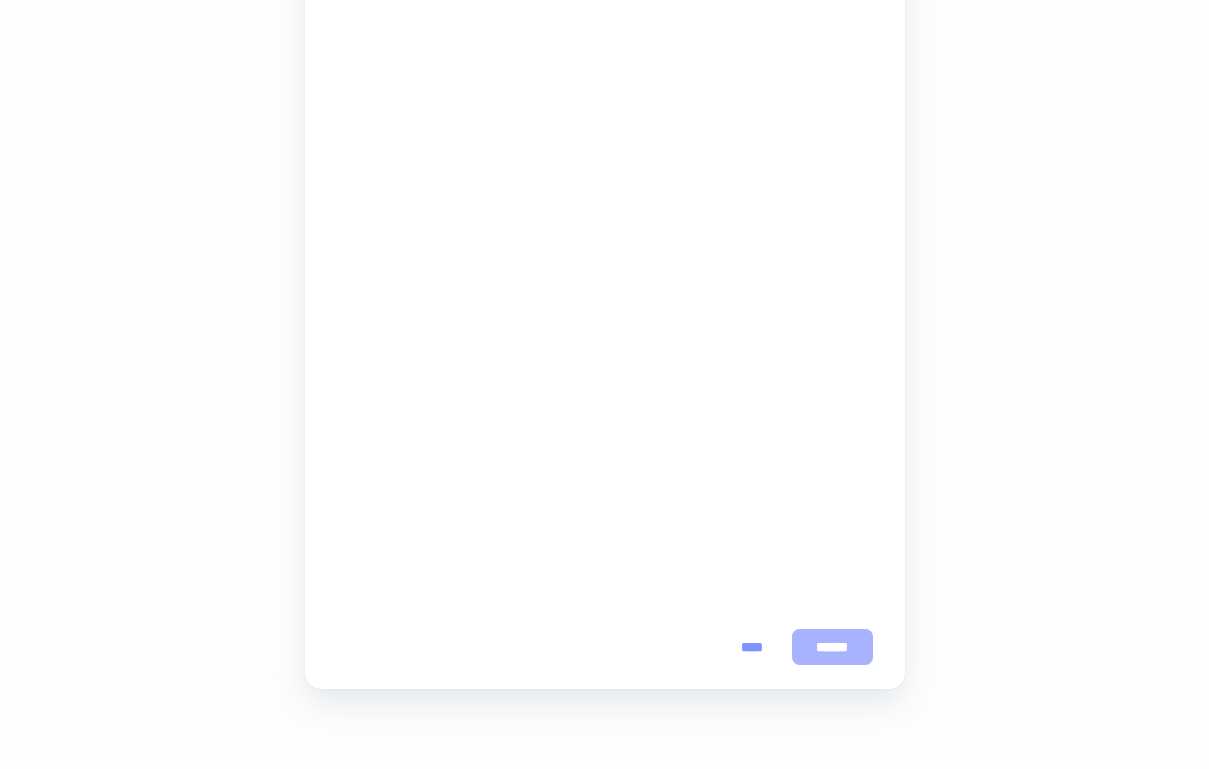 click on "******" at bounding box center (832, 647) 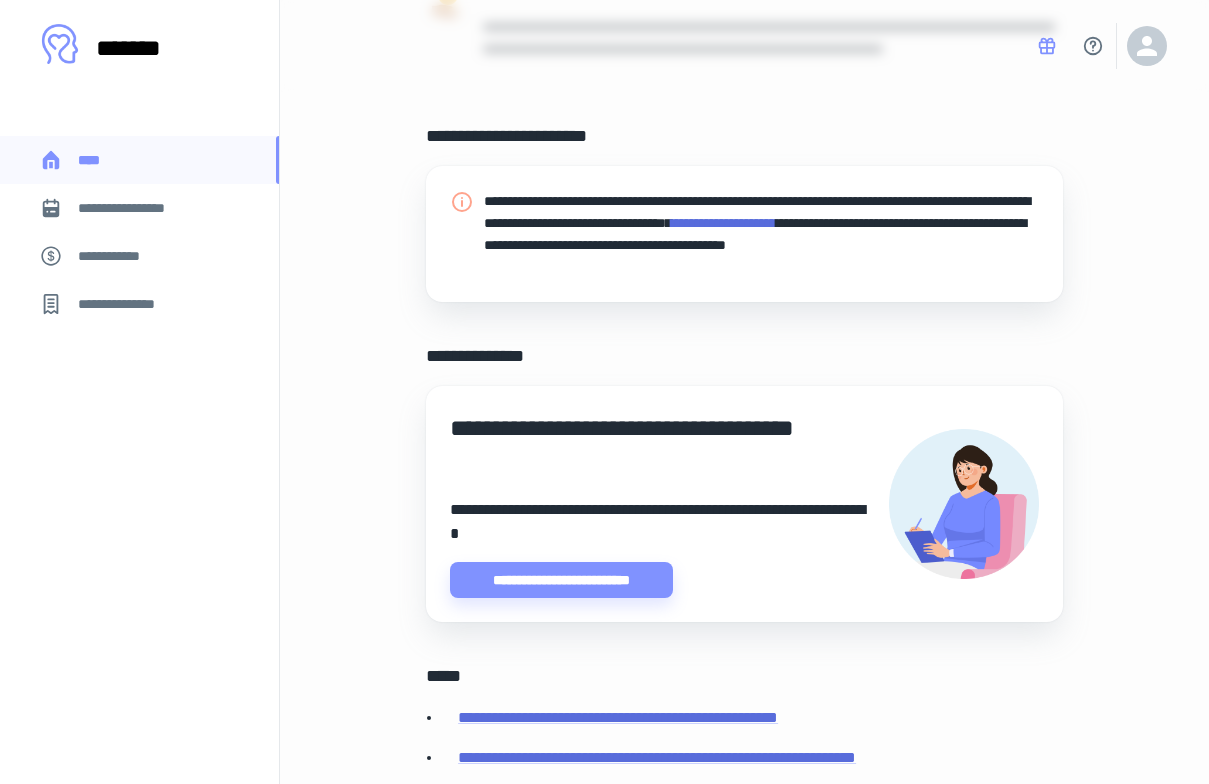 scroll, scrollTop: 446, scrollLeft: 0, axis: vertical 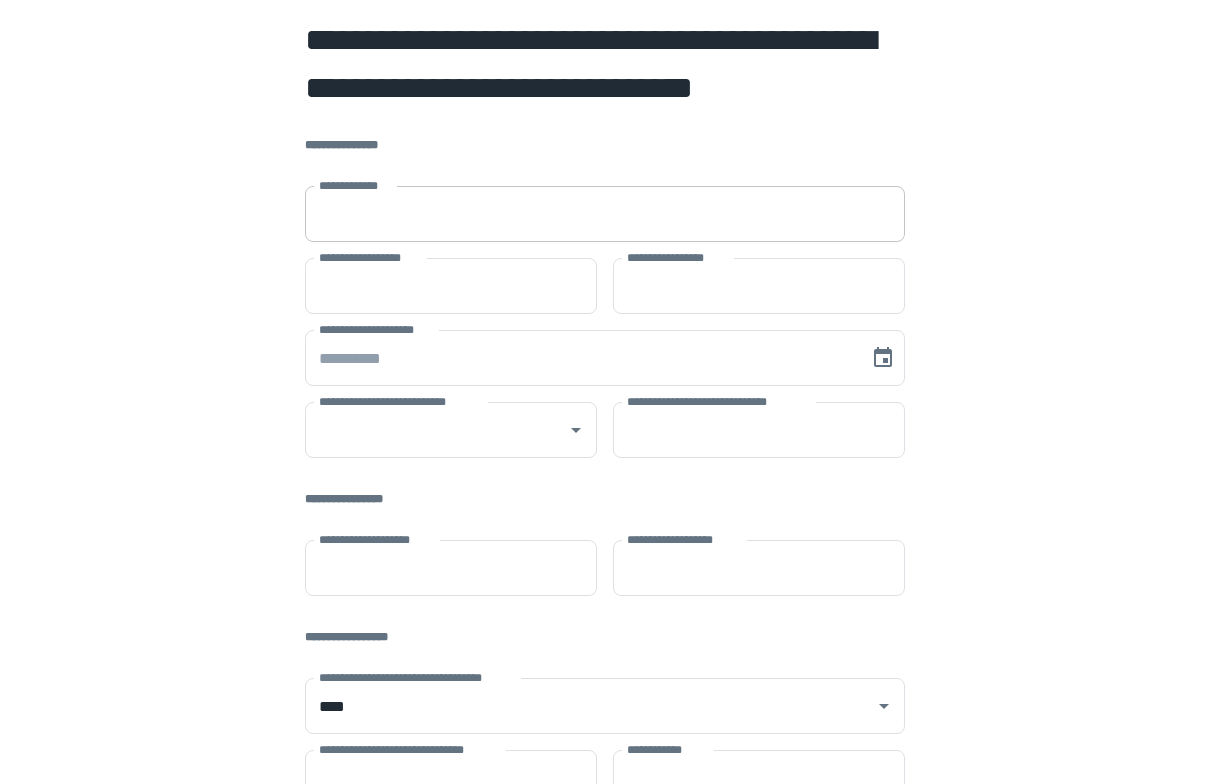 click on "**********" at bounding box center [605, 214] 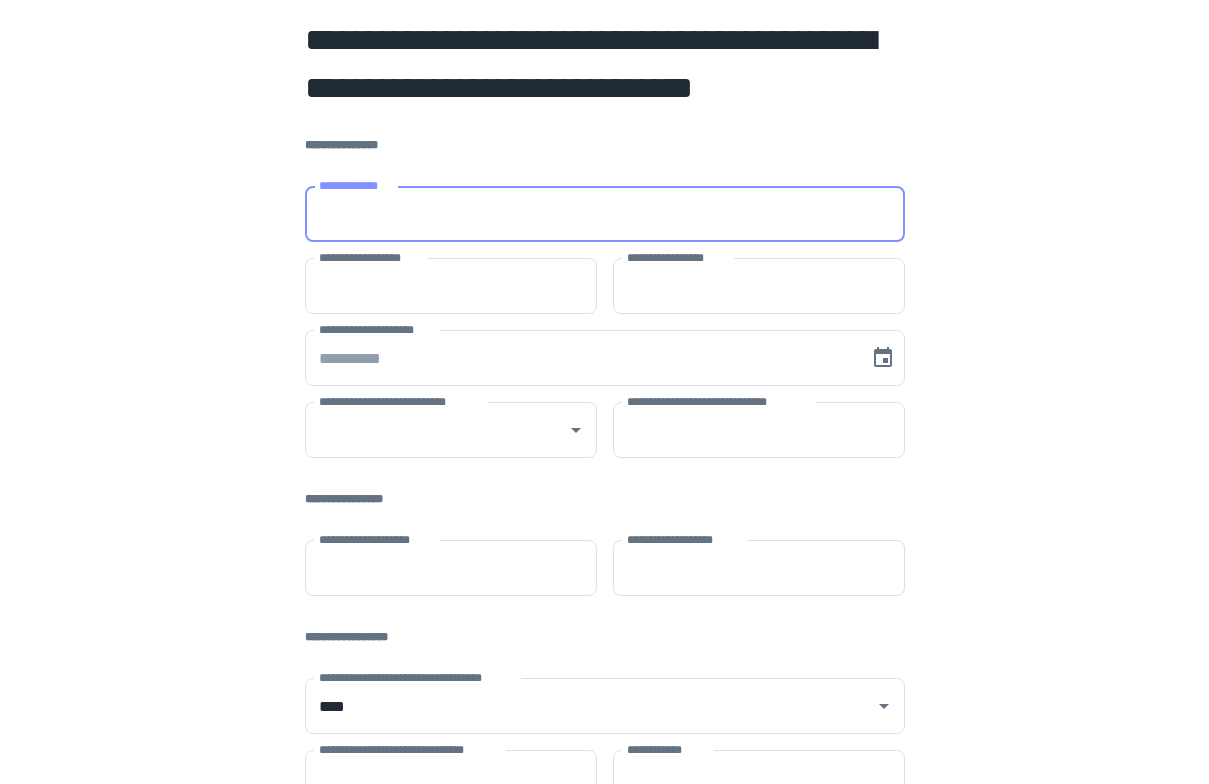 type on "**********" 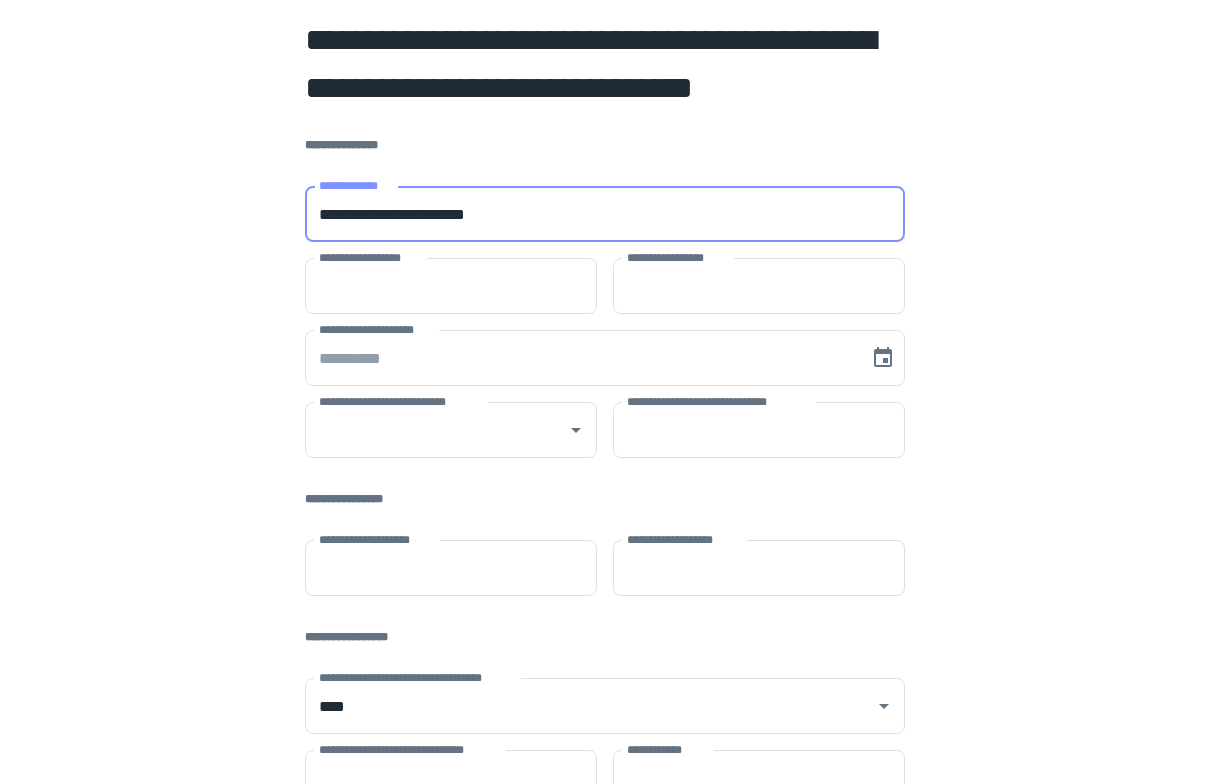 type on "********" 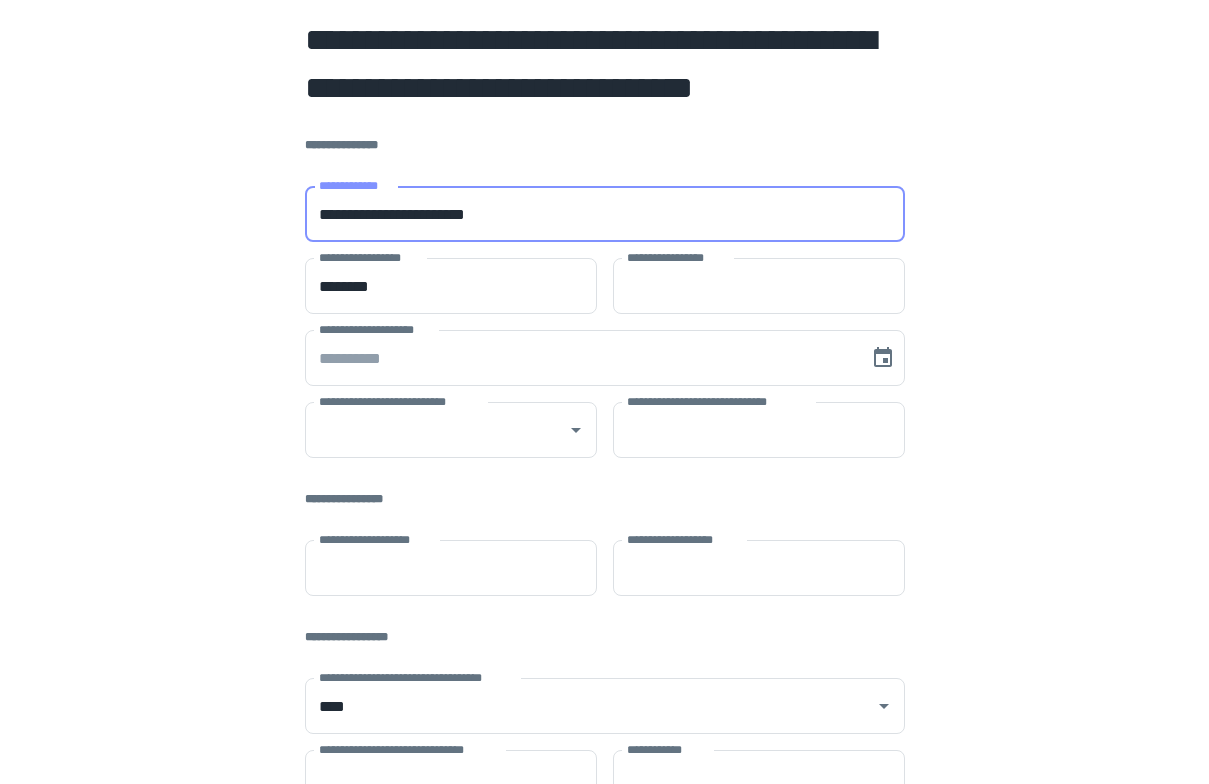 type on "******" 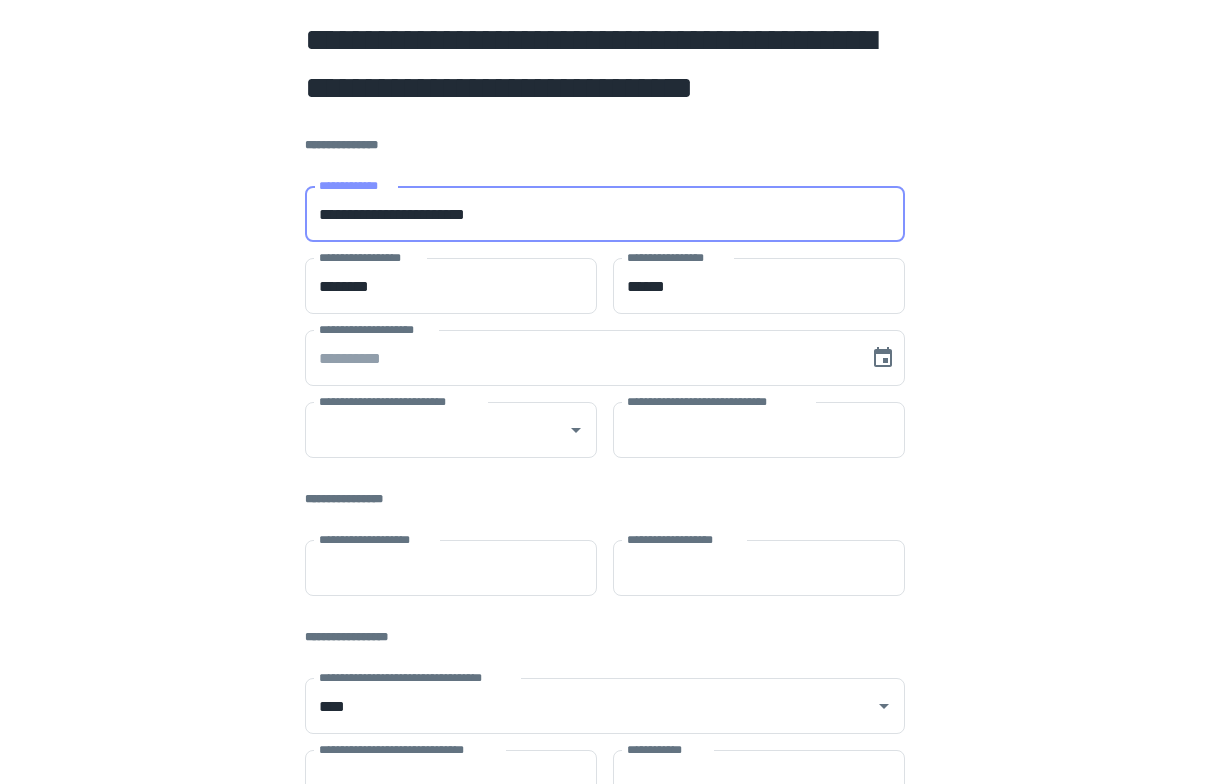type on "**" 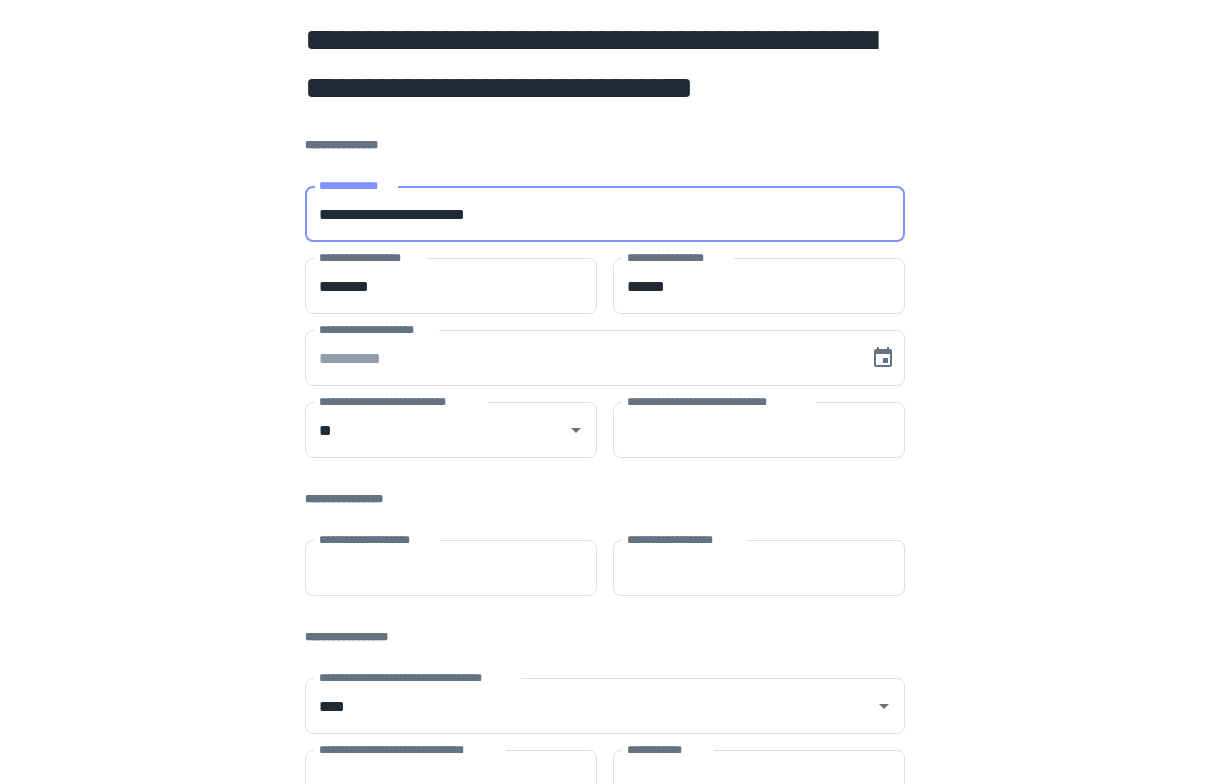 type on "*****" 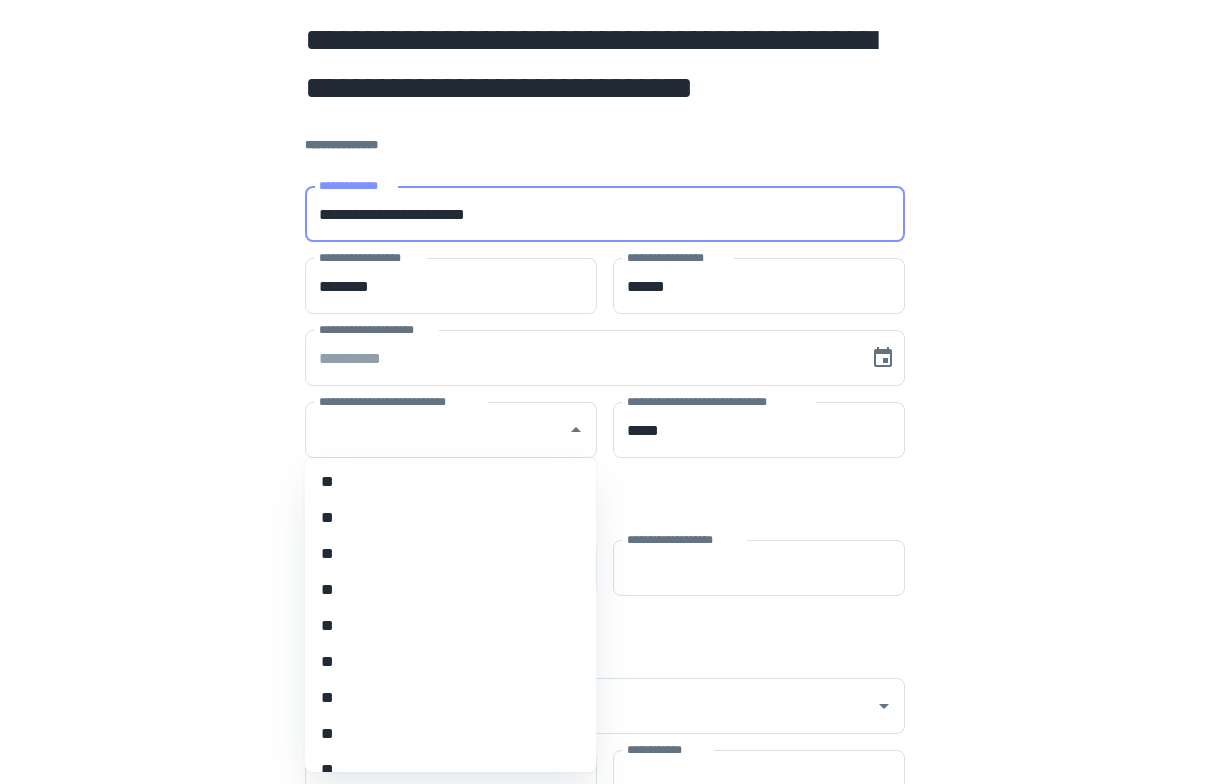 scroll, scrollTop: 1826, scrollLeft: 0, axis: vertical 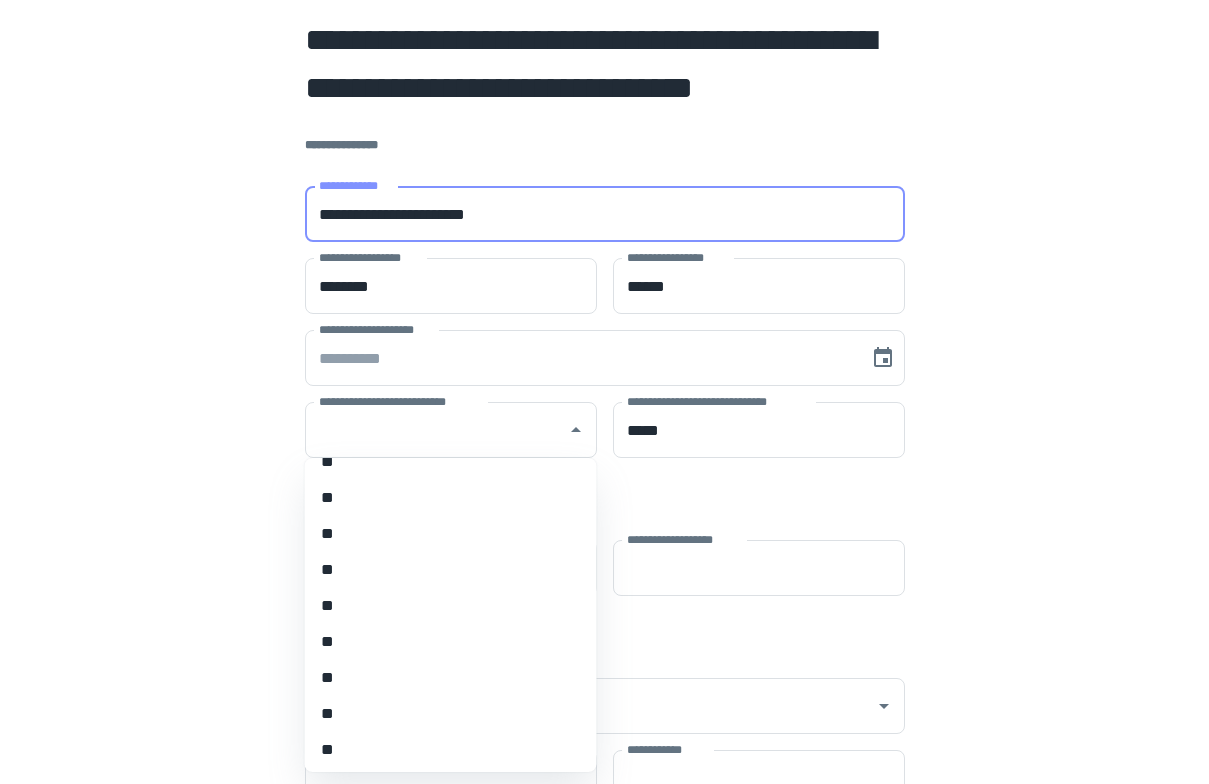 click on "**" at bounding box center [443, 606] 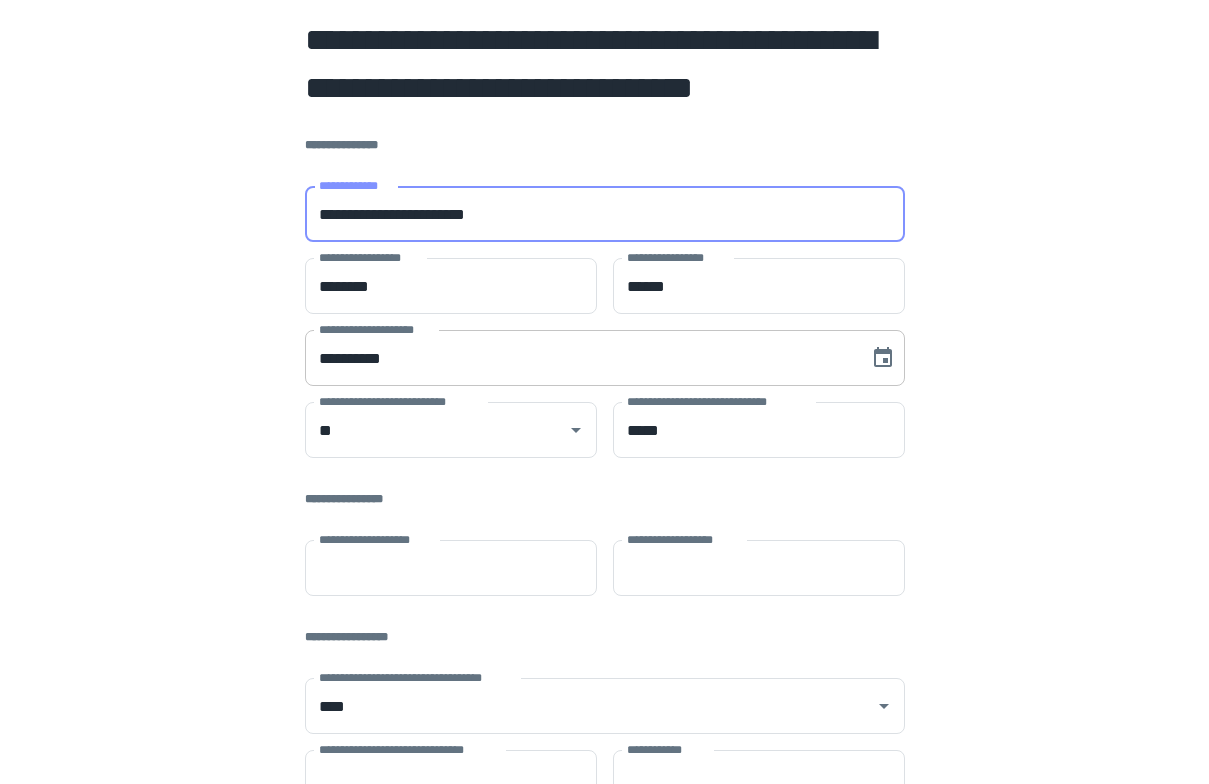 click on "**********" at bounding box center (580, 358) 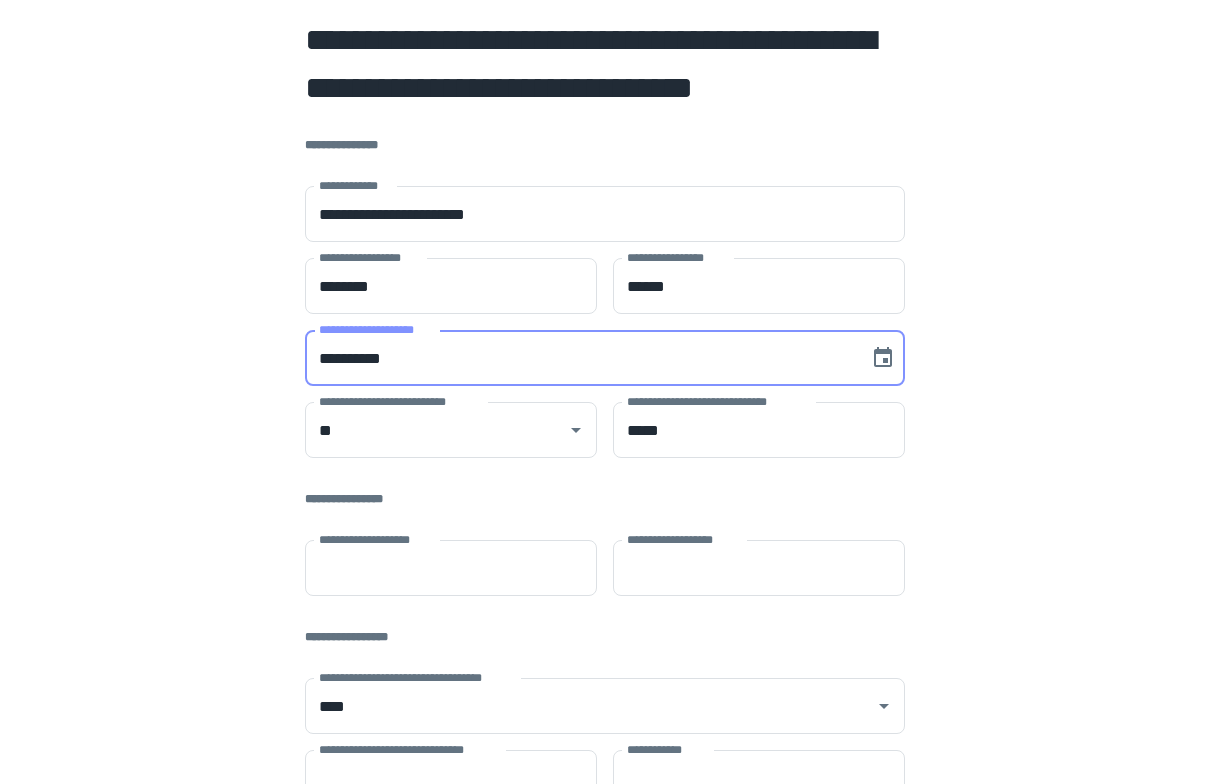 type on "**********" 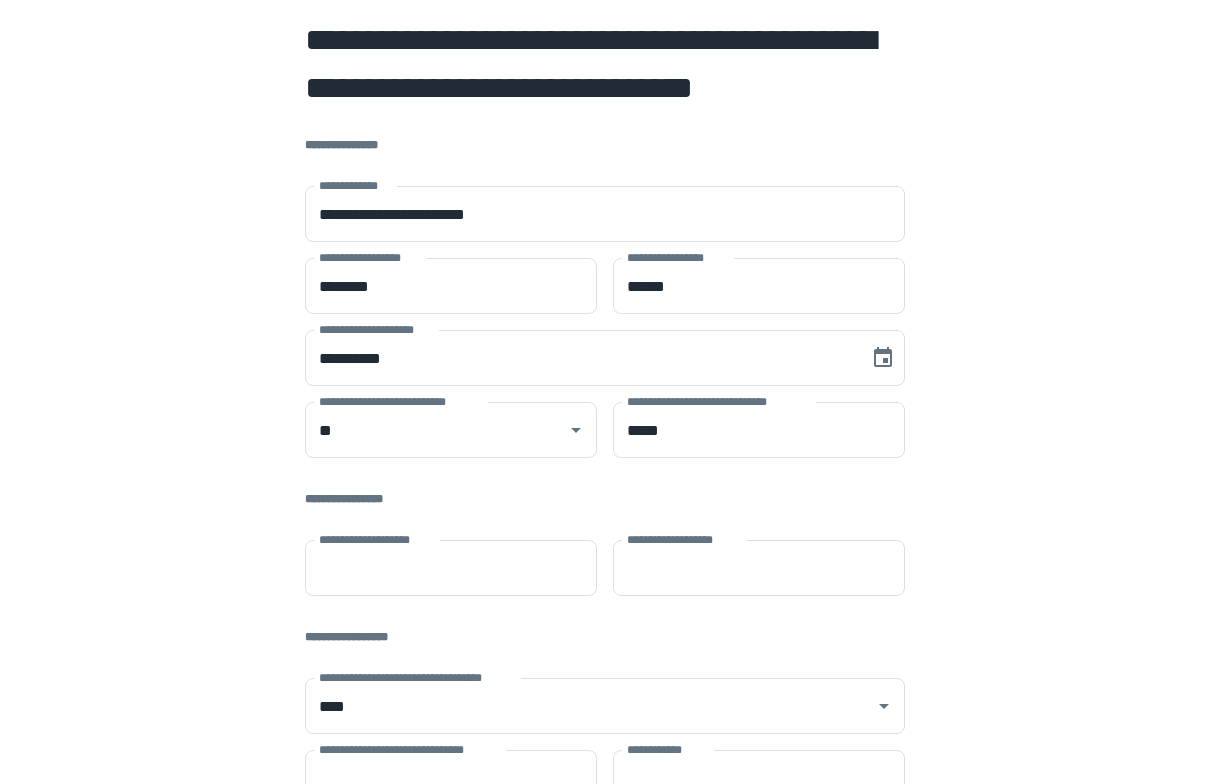 click on "**********" at bounding box center (605, 550) 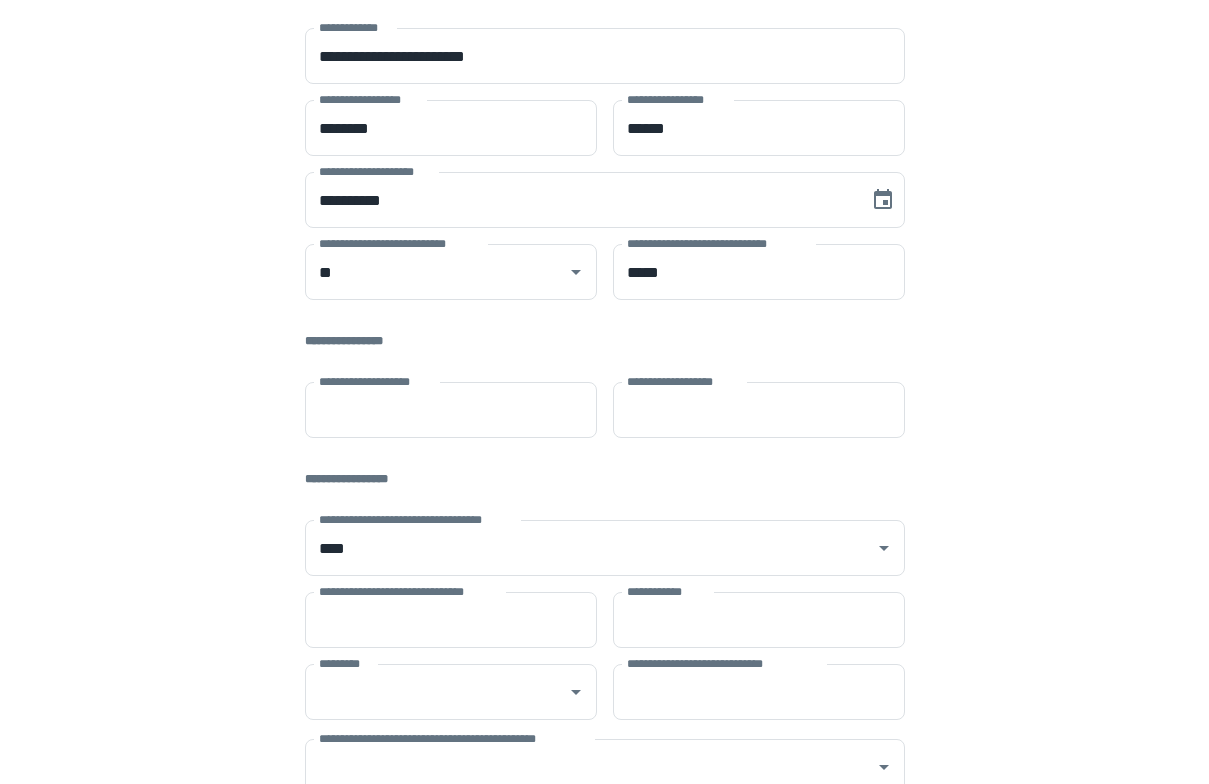 scroll, scrollTop: 317, scrollLeft: 0, axis: vertical 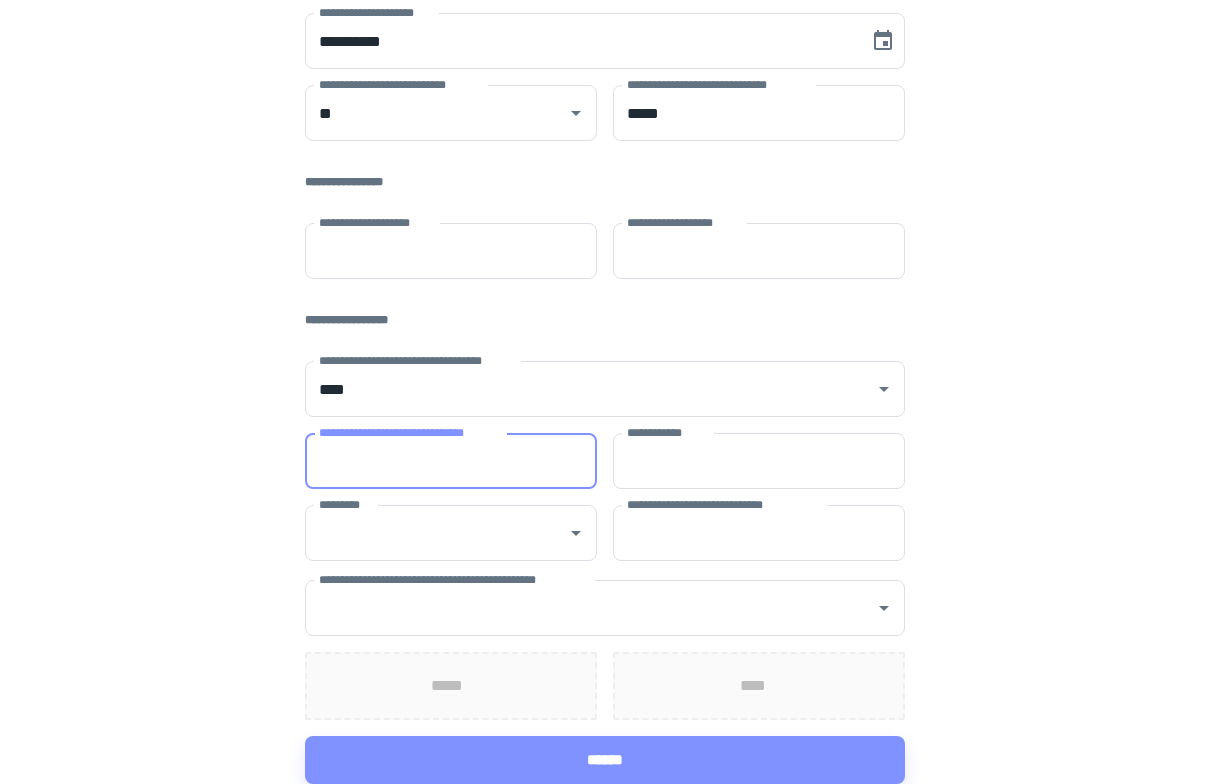 click on "**********" at bounding box center [451, 461] 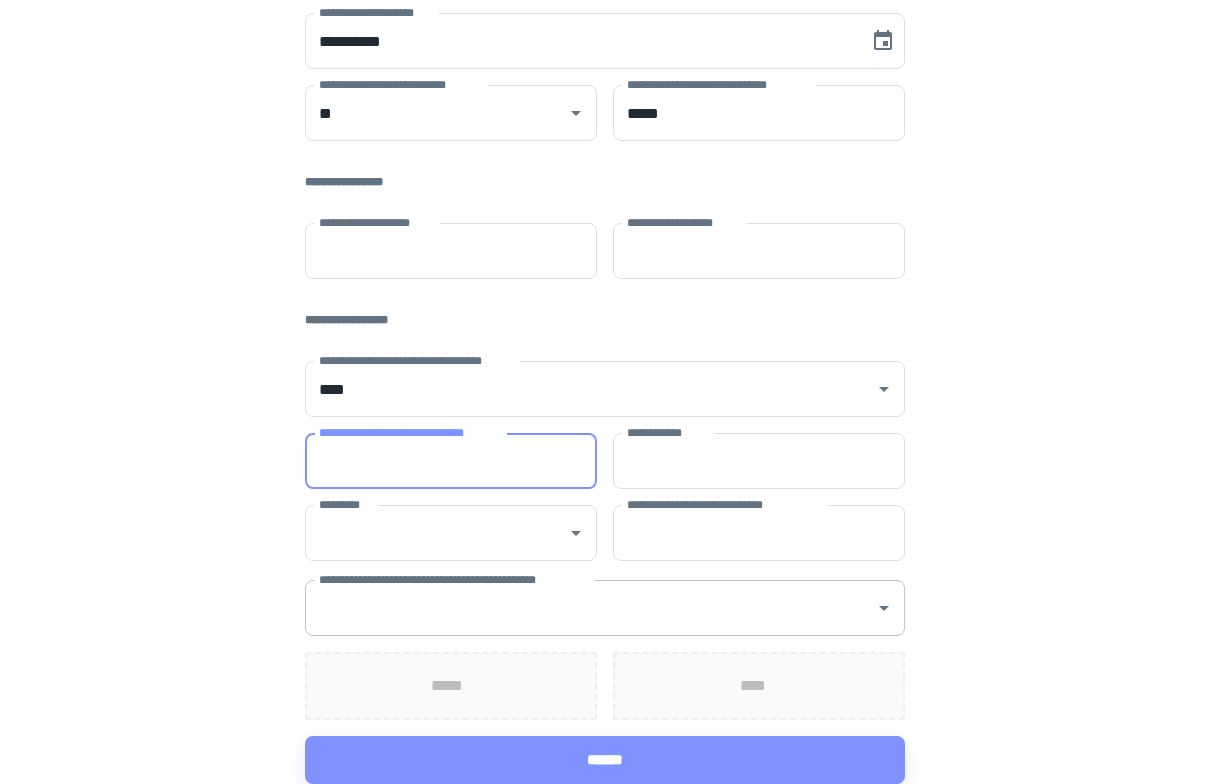 click on "**********" at bounding box center [590, 608] 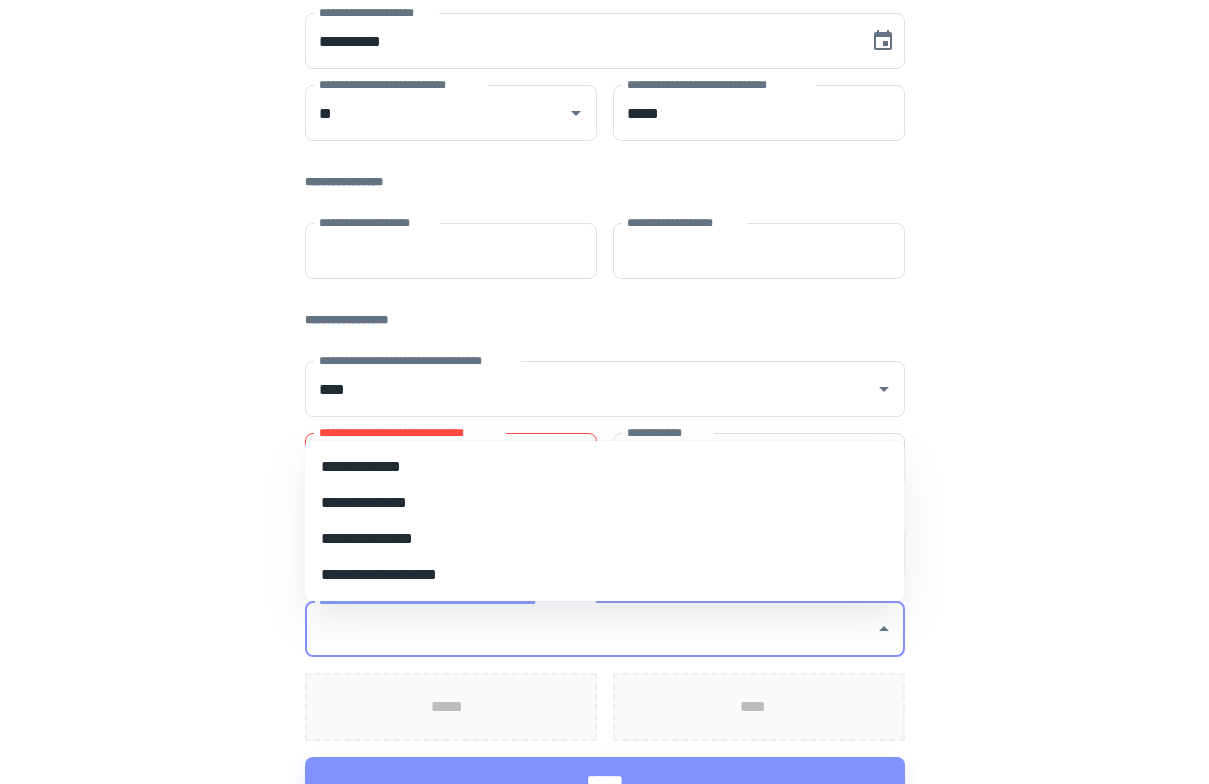 click on "**********" at bounding box center [605, 467] 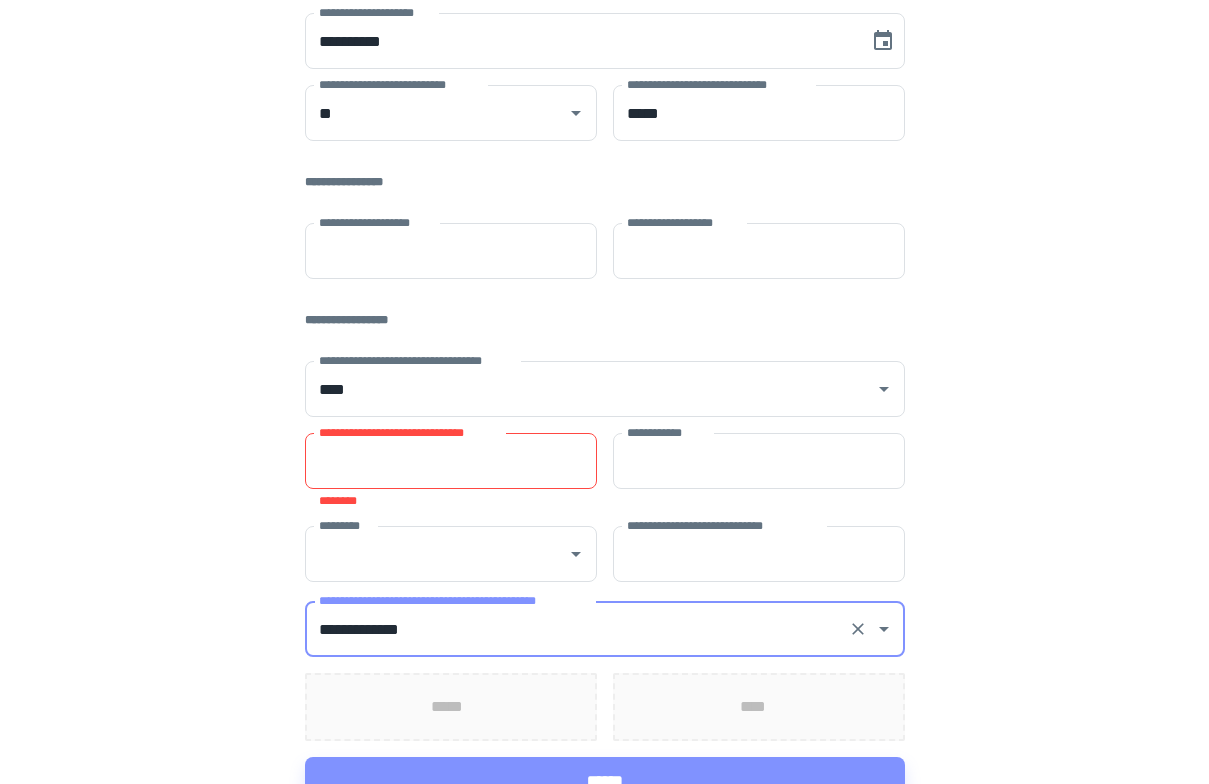 click on "**********" at bounding box center [451, 461] 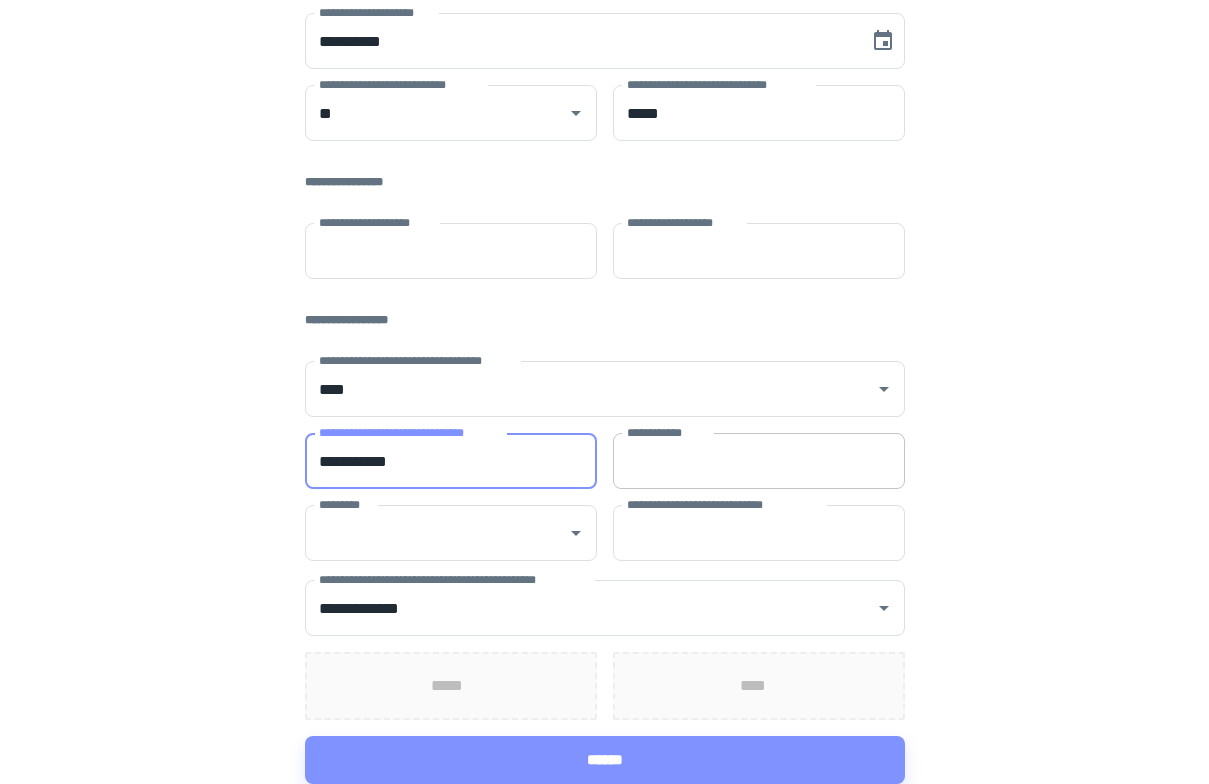 type on "**********" 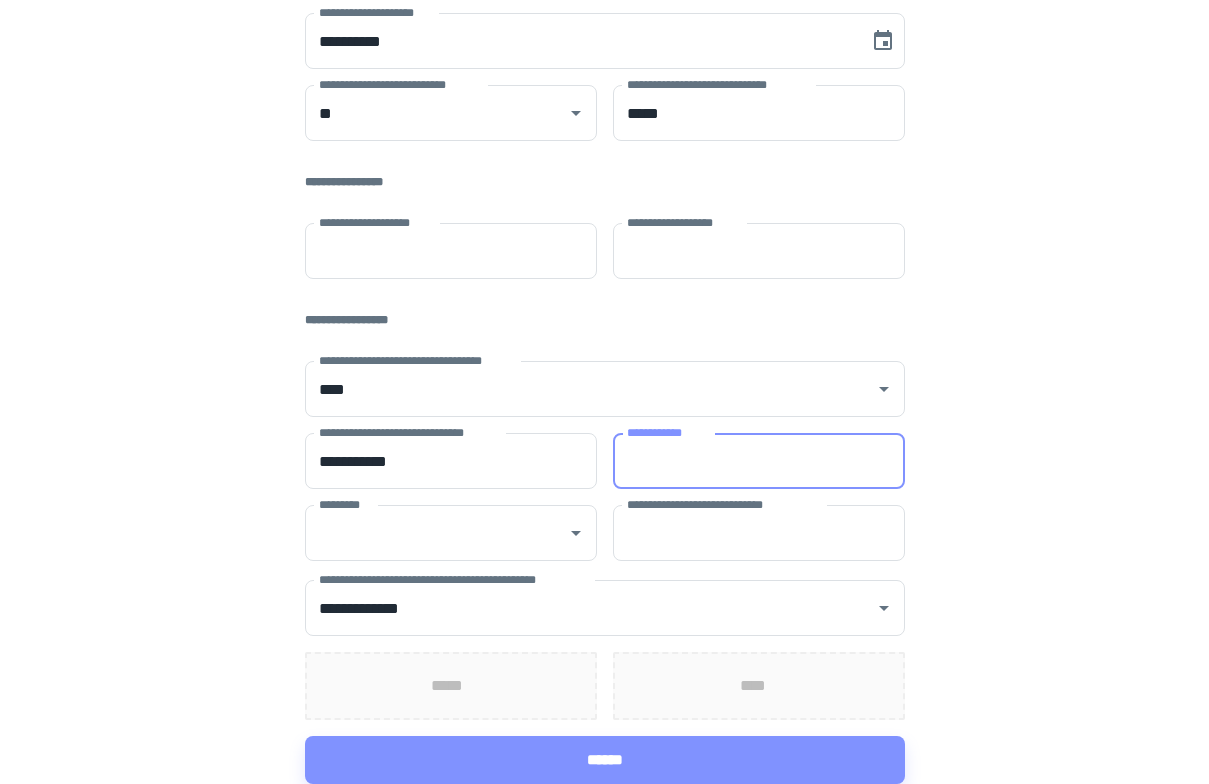 click on "**********" at bounding box center [759, 461] 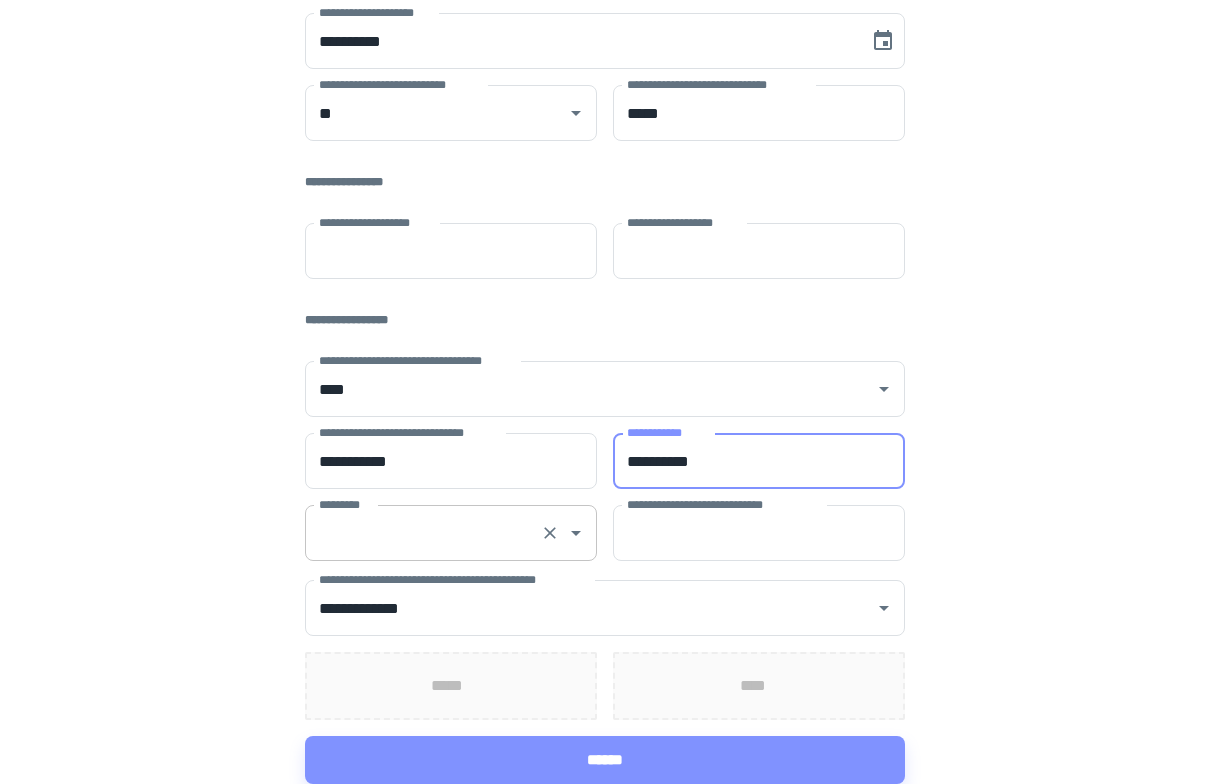type on "**********" 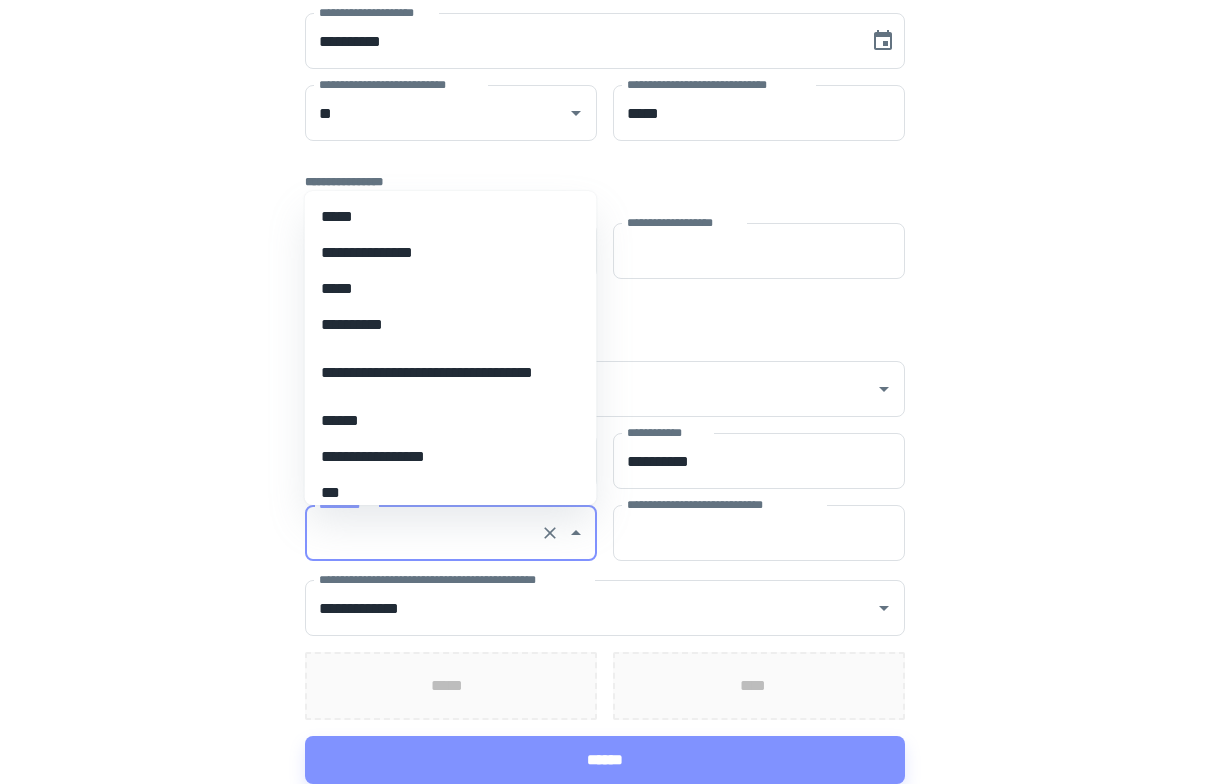click on "*********" at bounding box center (423, 533) 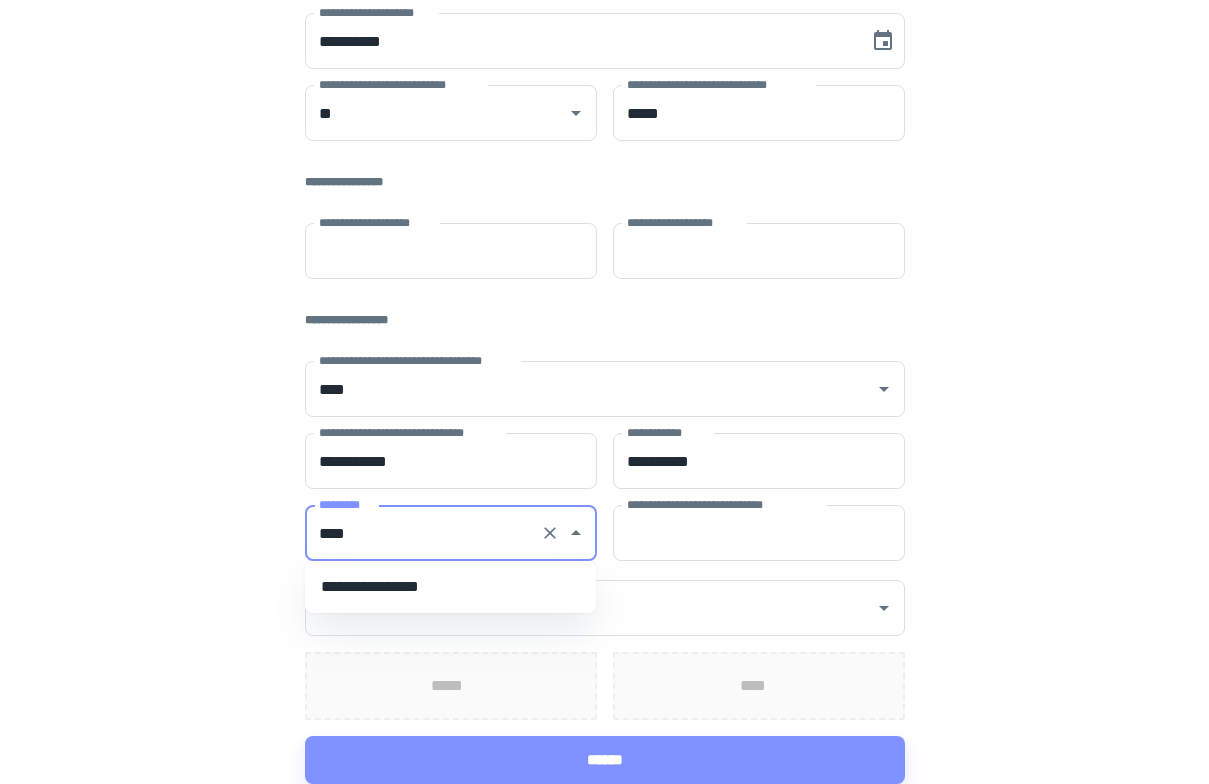 click on "**********" at bounding box center (451, 587) 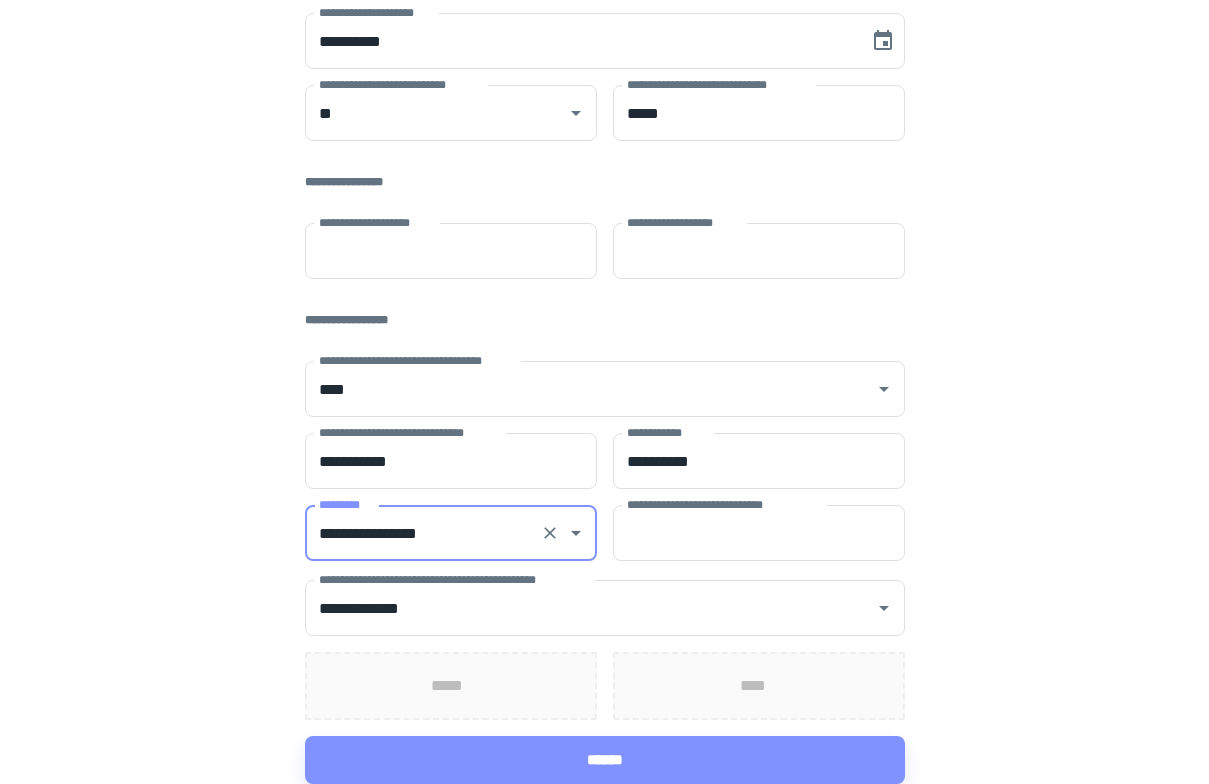 type on "**********" 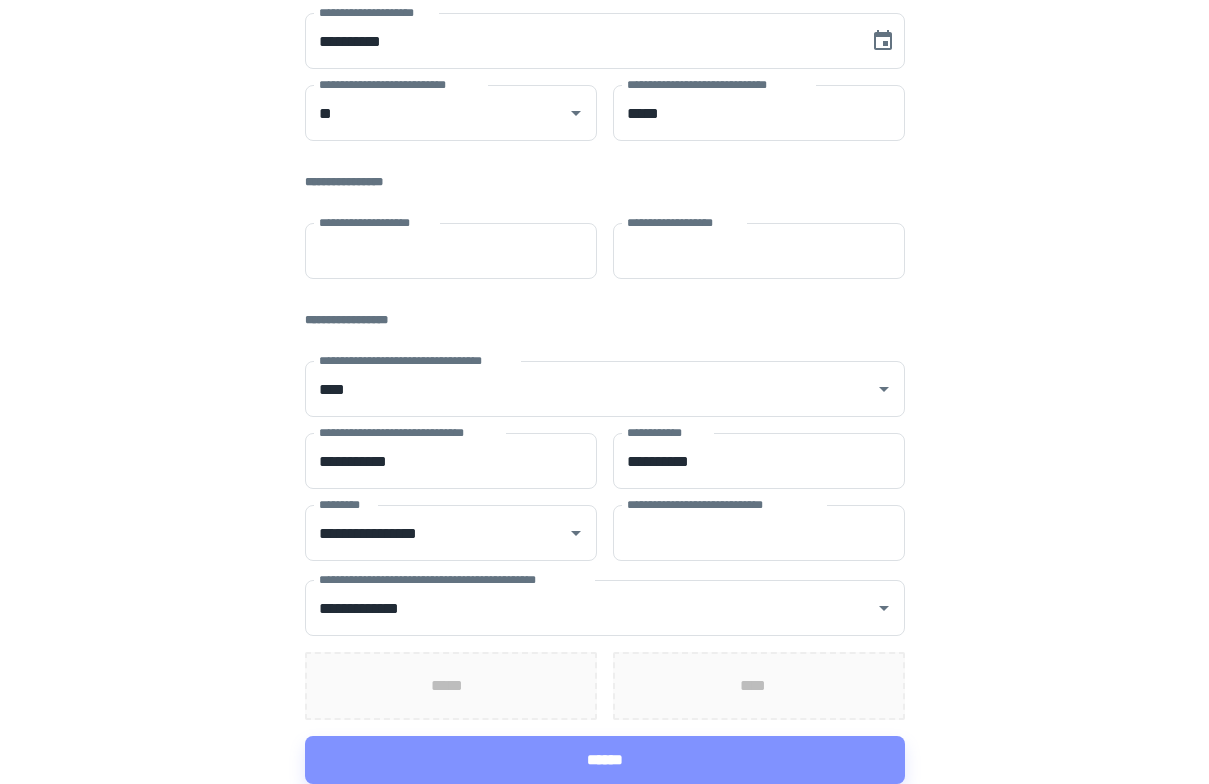 click on "*****" at bounding box center [451, 686] 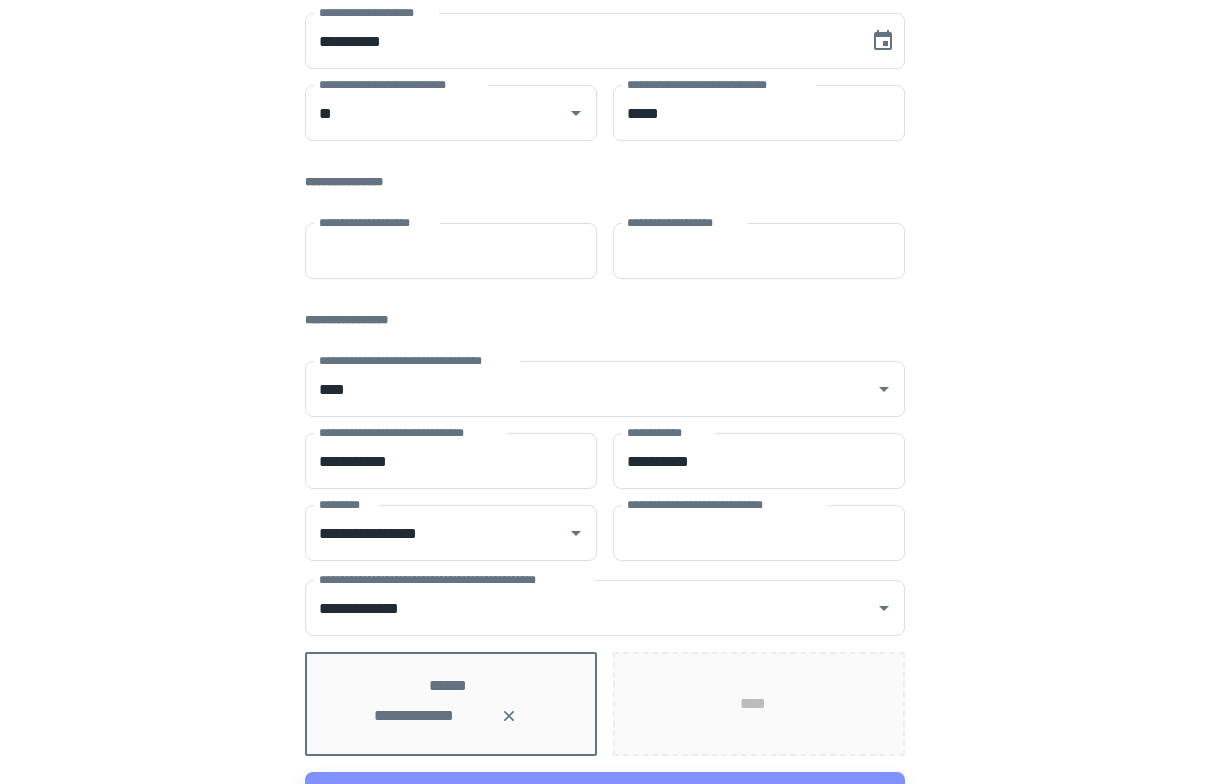 click on "****" at bounding box center (759, 704) 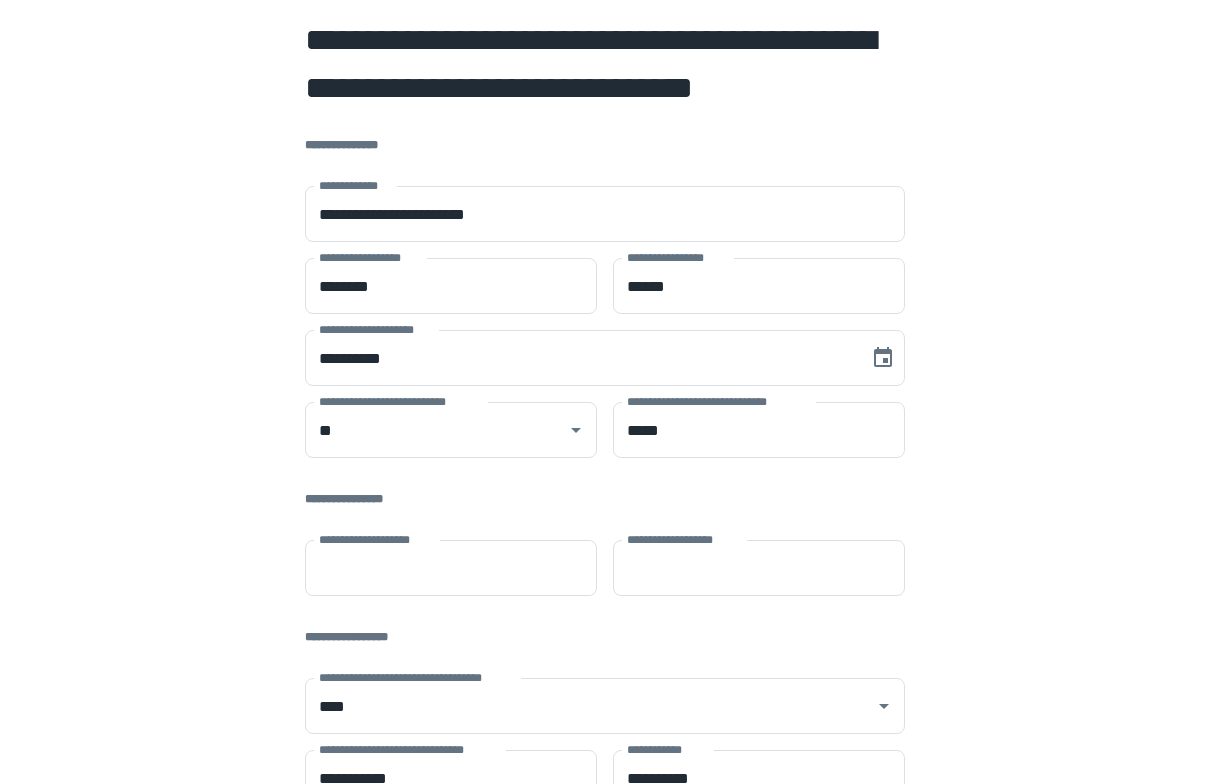 scroll, scrollTop: 353, scrollLeft: 0, axis: vertical 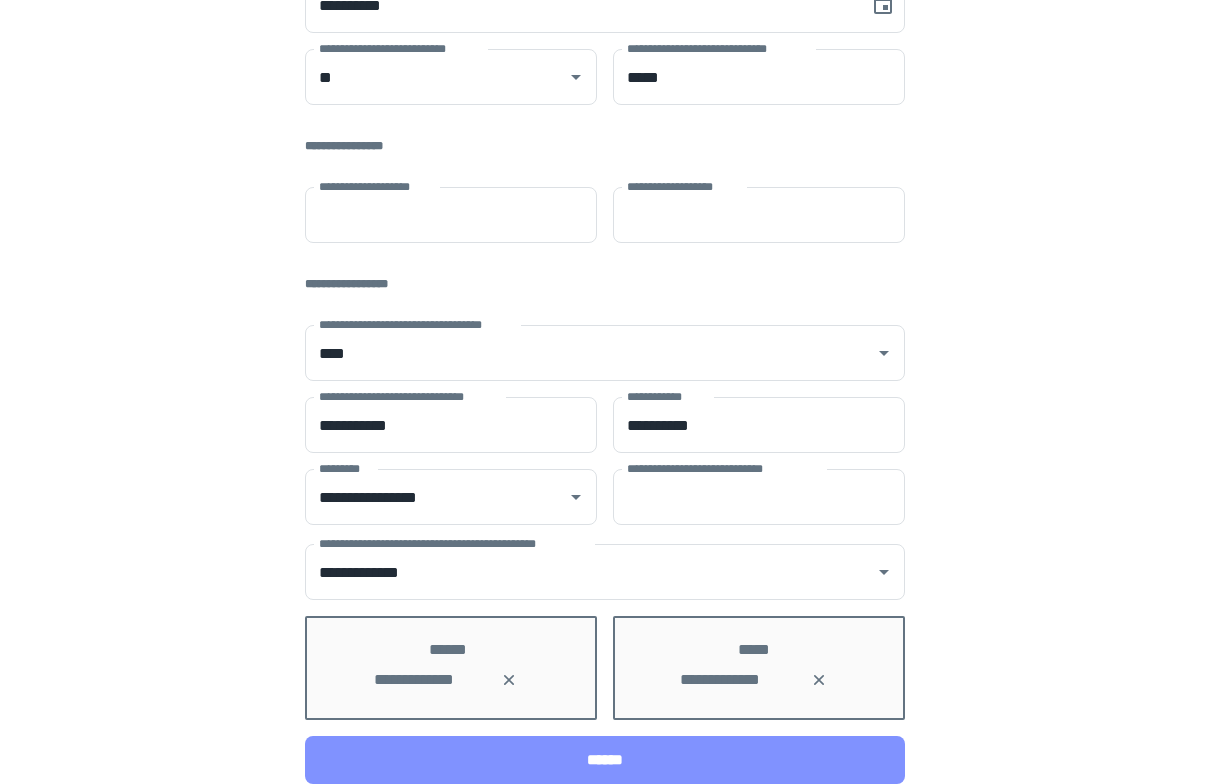click on "******" at bounding box center [605, 760] 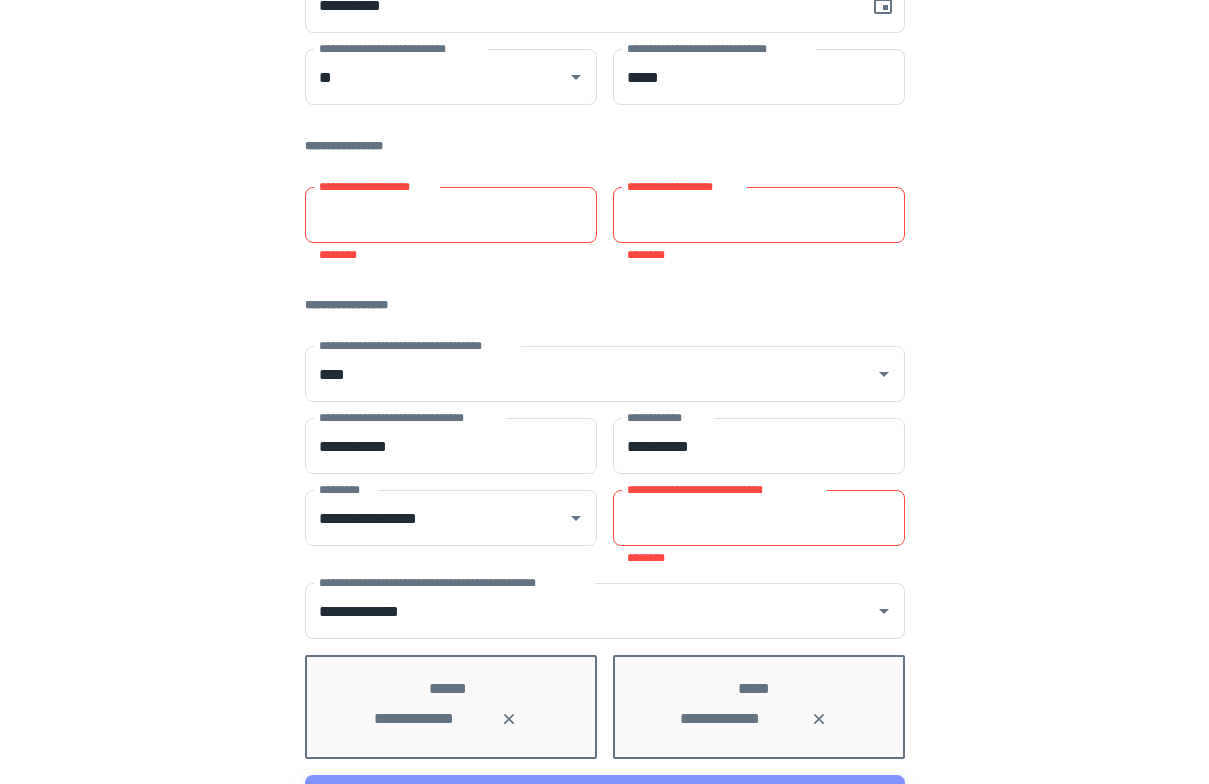 click on "**********" at bounding box center [759, 518] 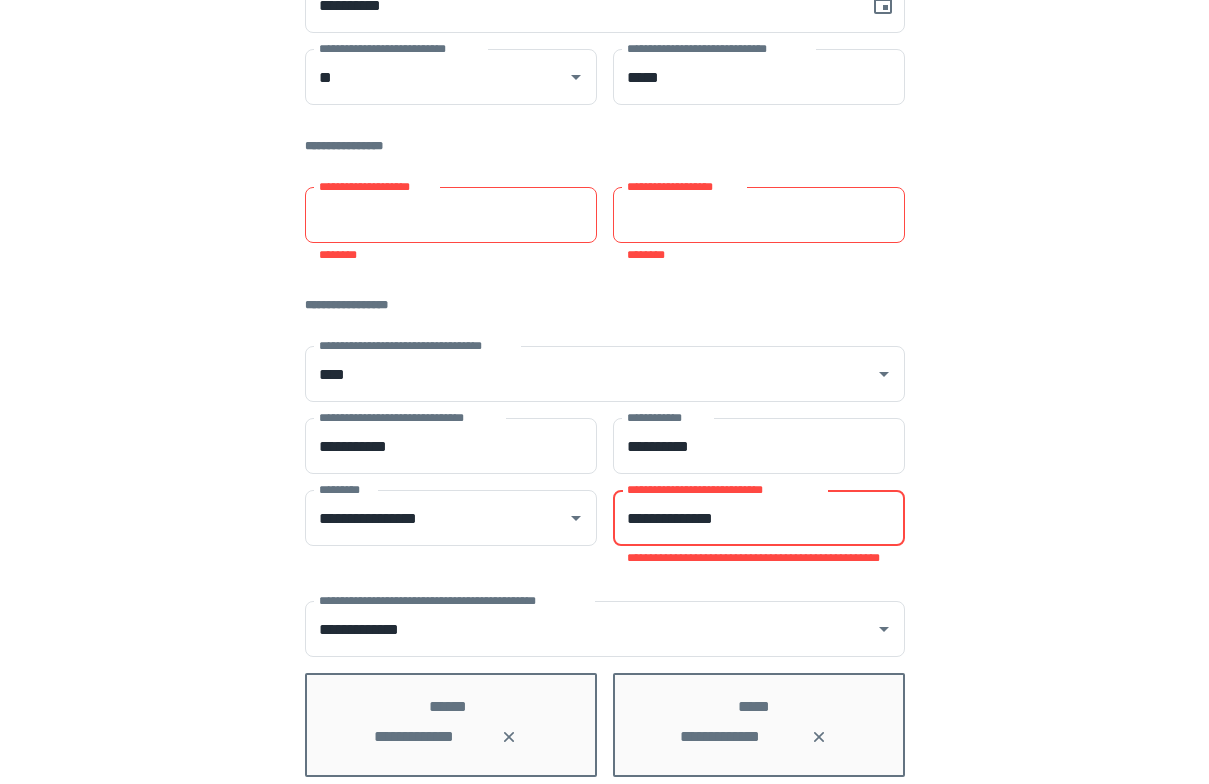 click on "**********" at bounding box center (605, 244) 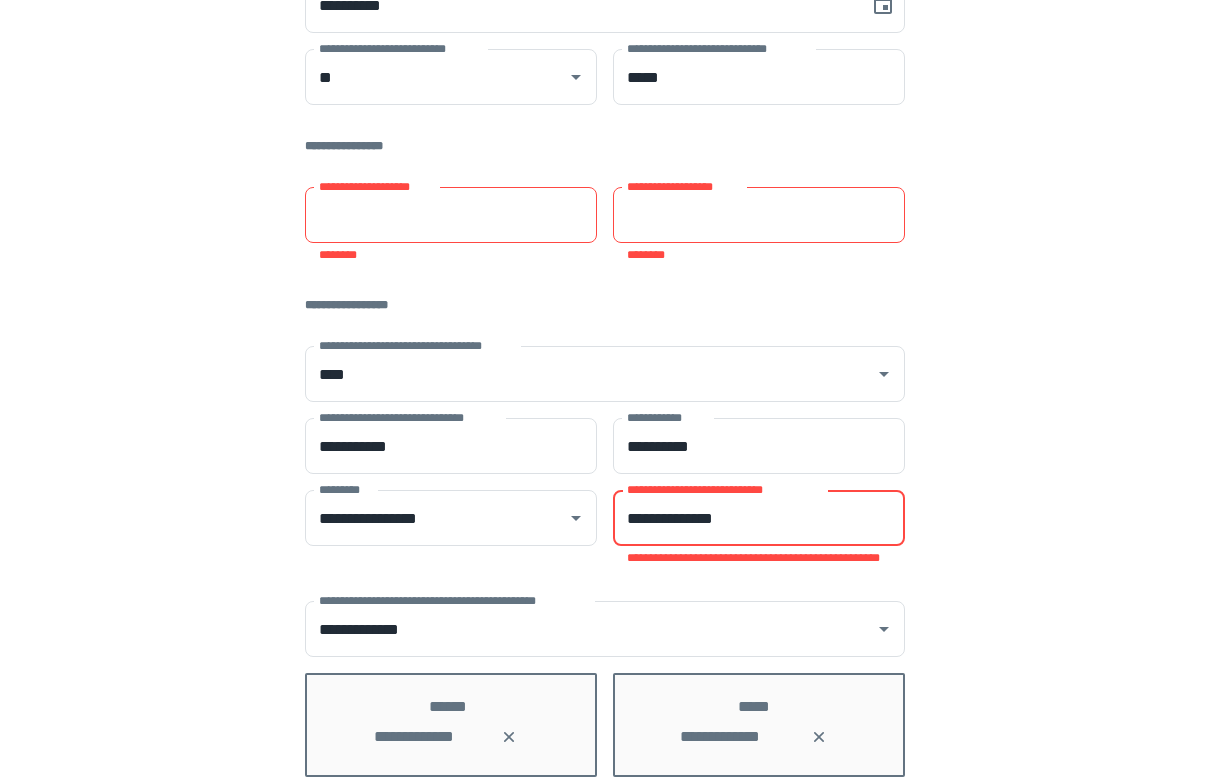 click on "**********" at bounding box center (759, 518) 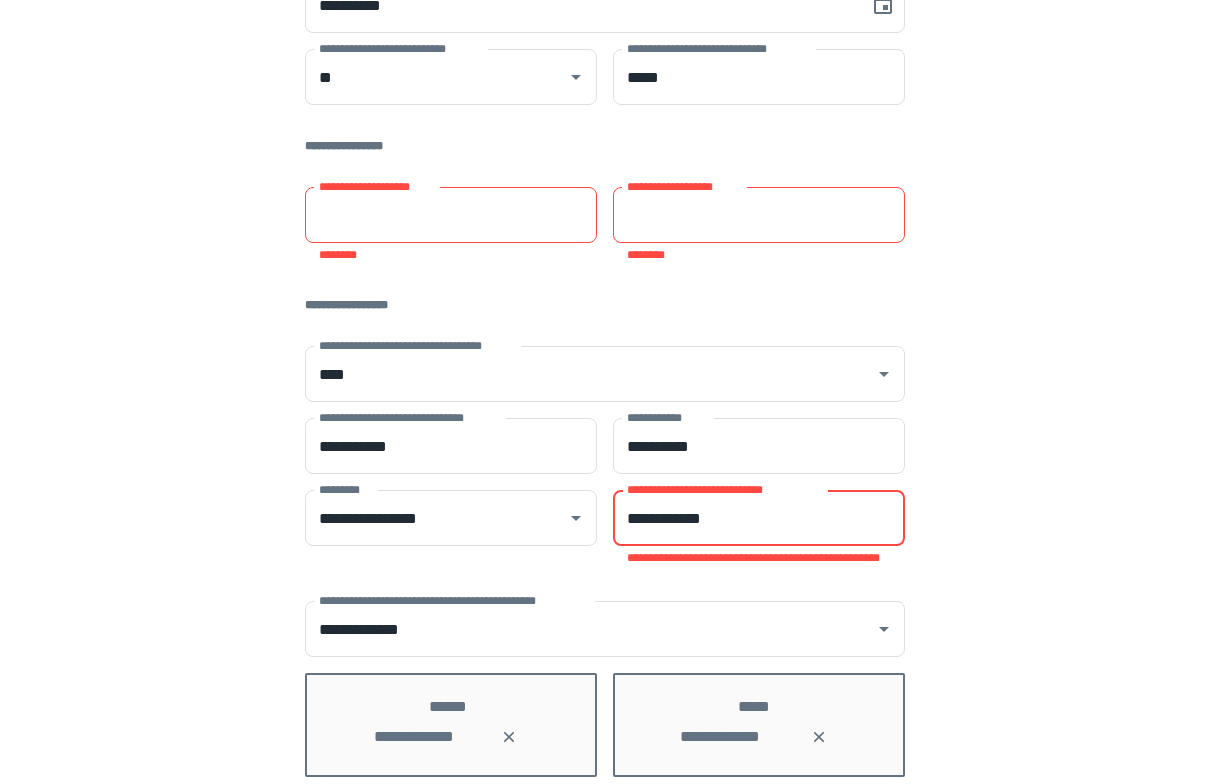click on "**********" at bounding box center (759, 518) 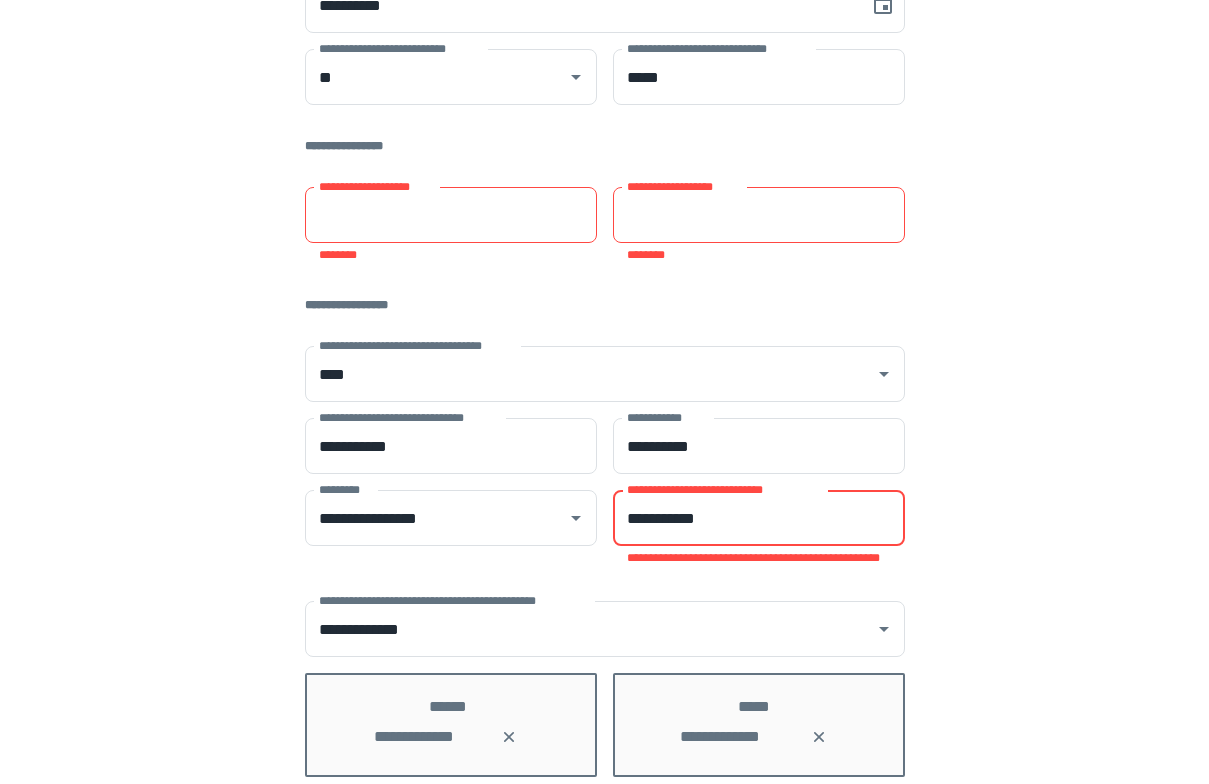 click on "**********" at bounding box center [759, 518] 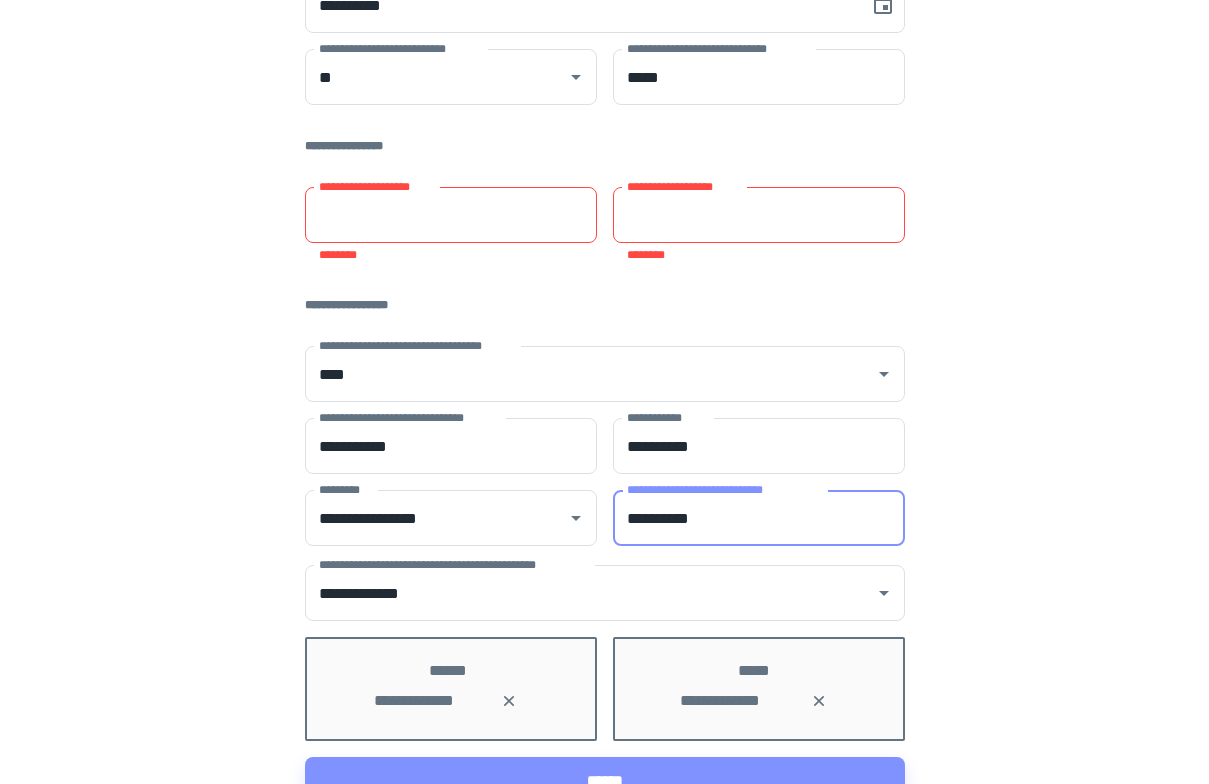 type on "**********" 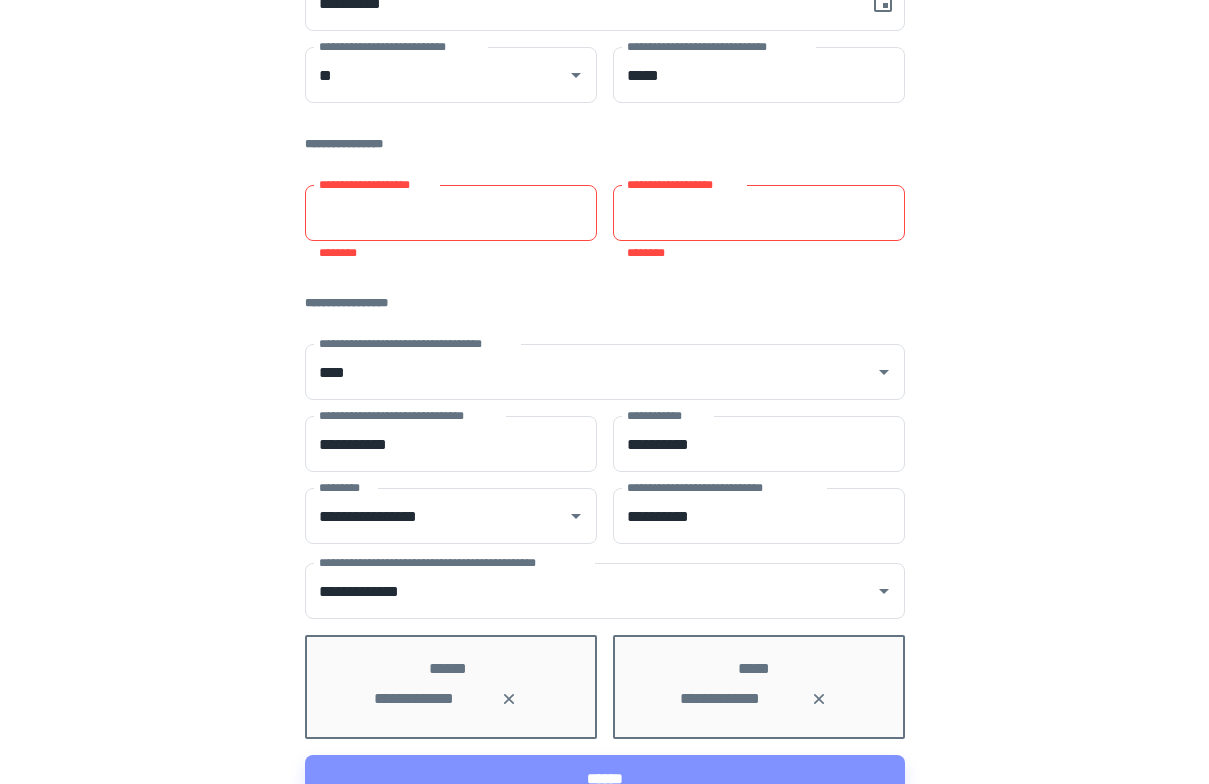 scroll, scrollTop: 374, scrollLeft: 0, axis: vertical 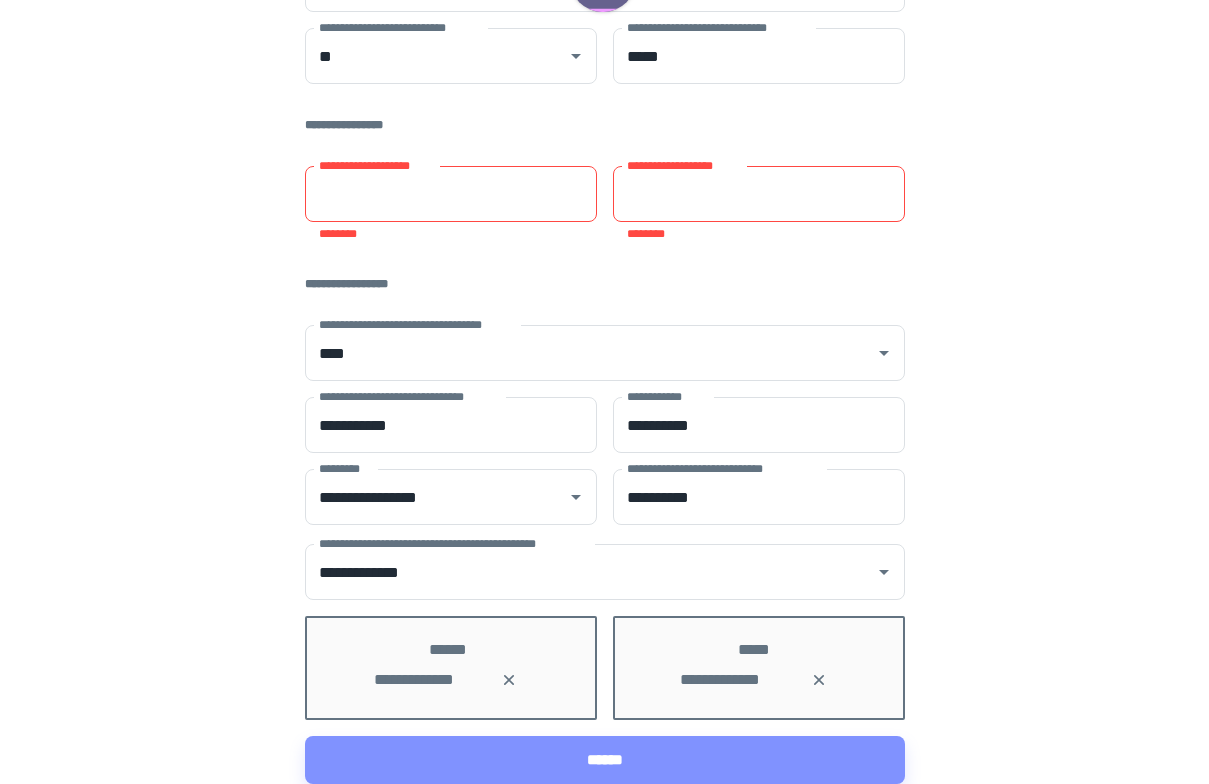 click on "**********" at bounding box center (451, 194) 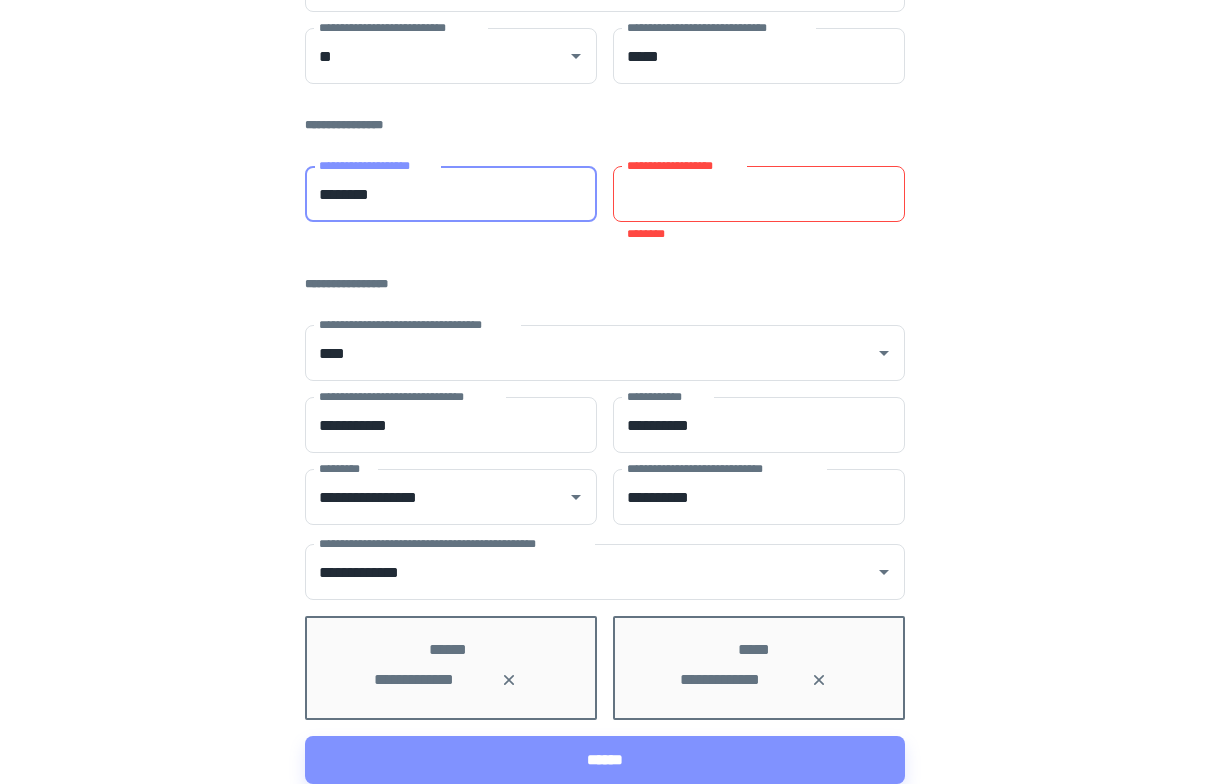 type on "********" 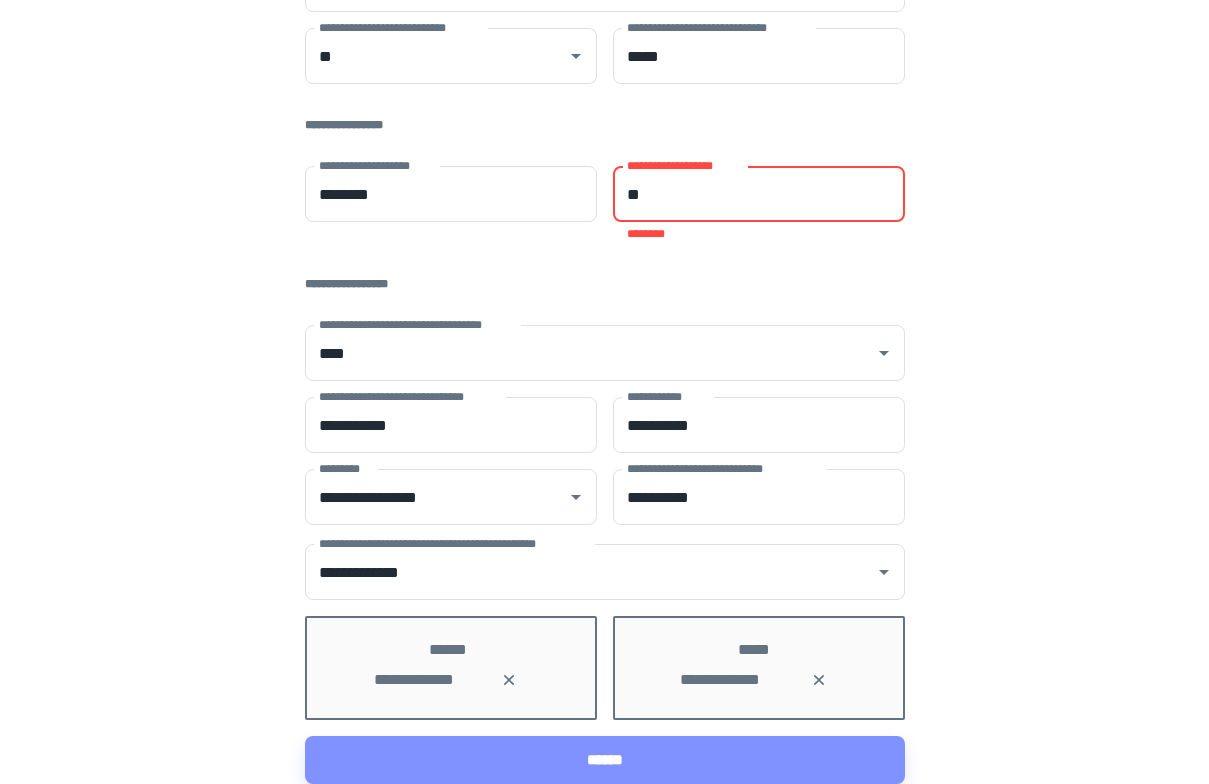 scroll, scrollTop: 353, scrollLeft: 0, axis: vertical 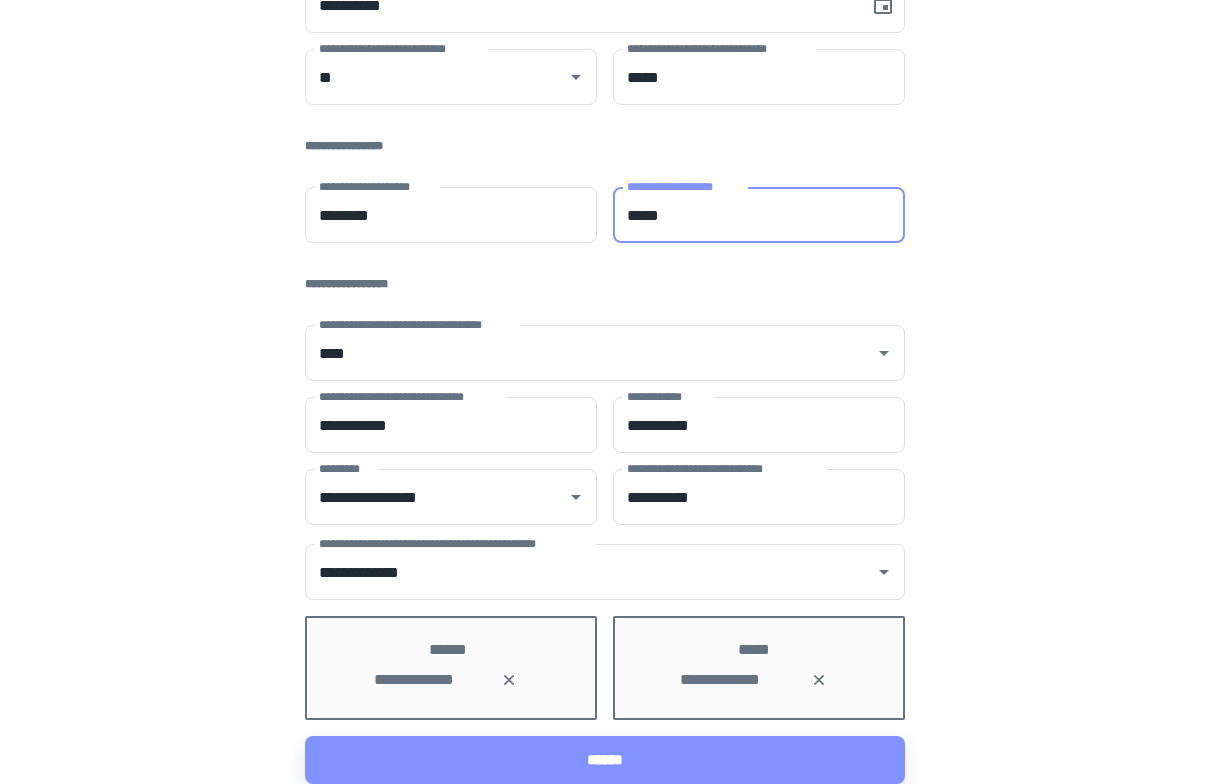 type on "*****" 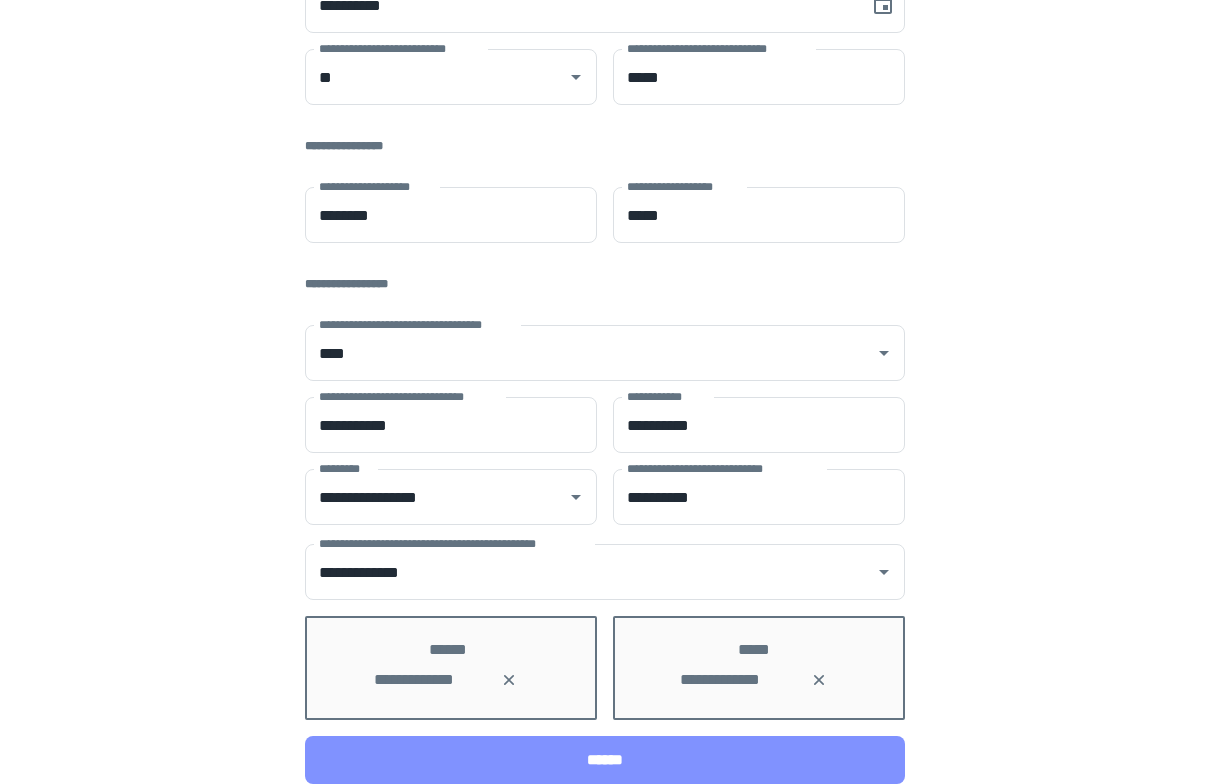 click on "******" at bounding box center (605, 760) 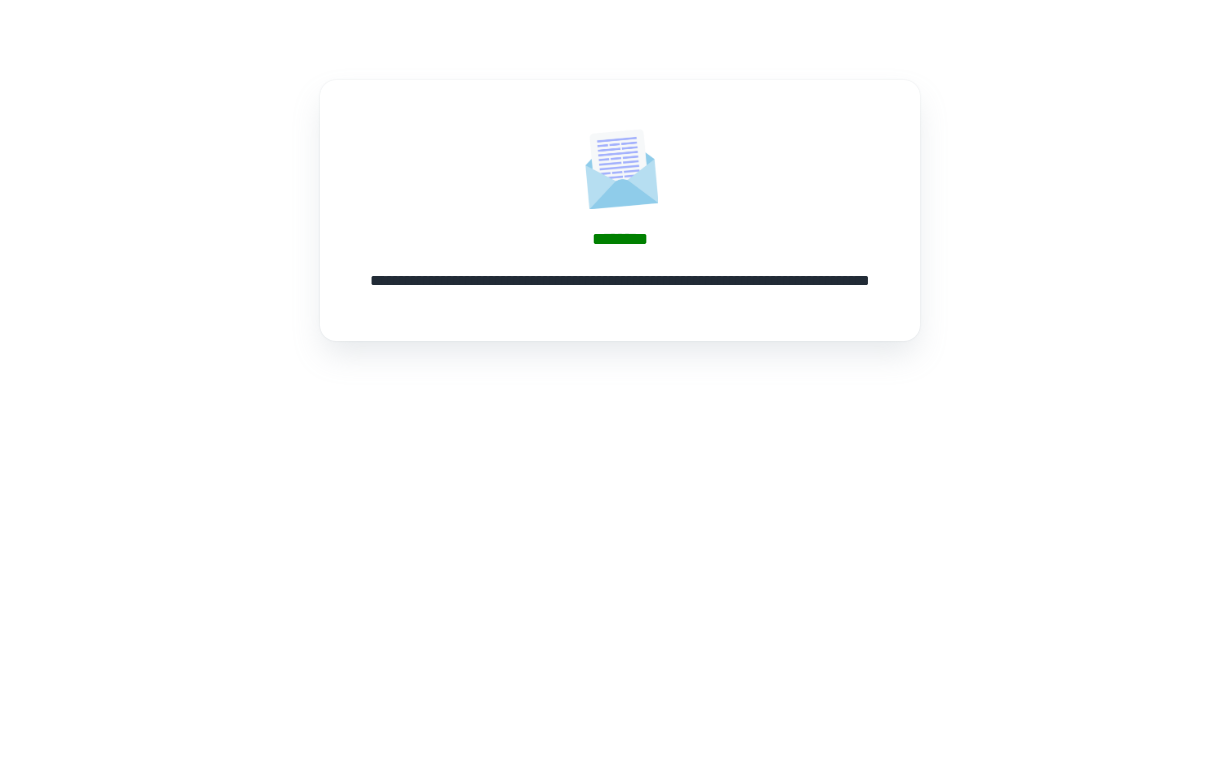 scroll, scrollTop: 0, scrollLeft: 0, axis: both 